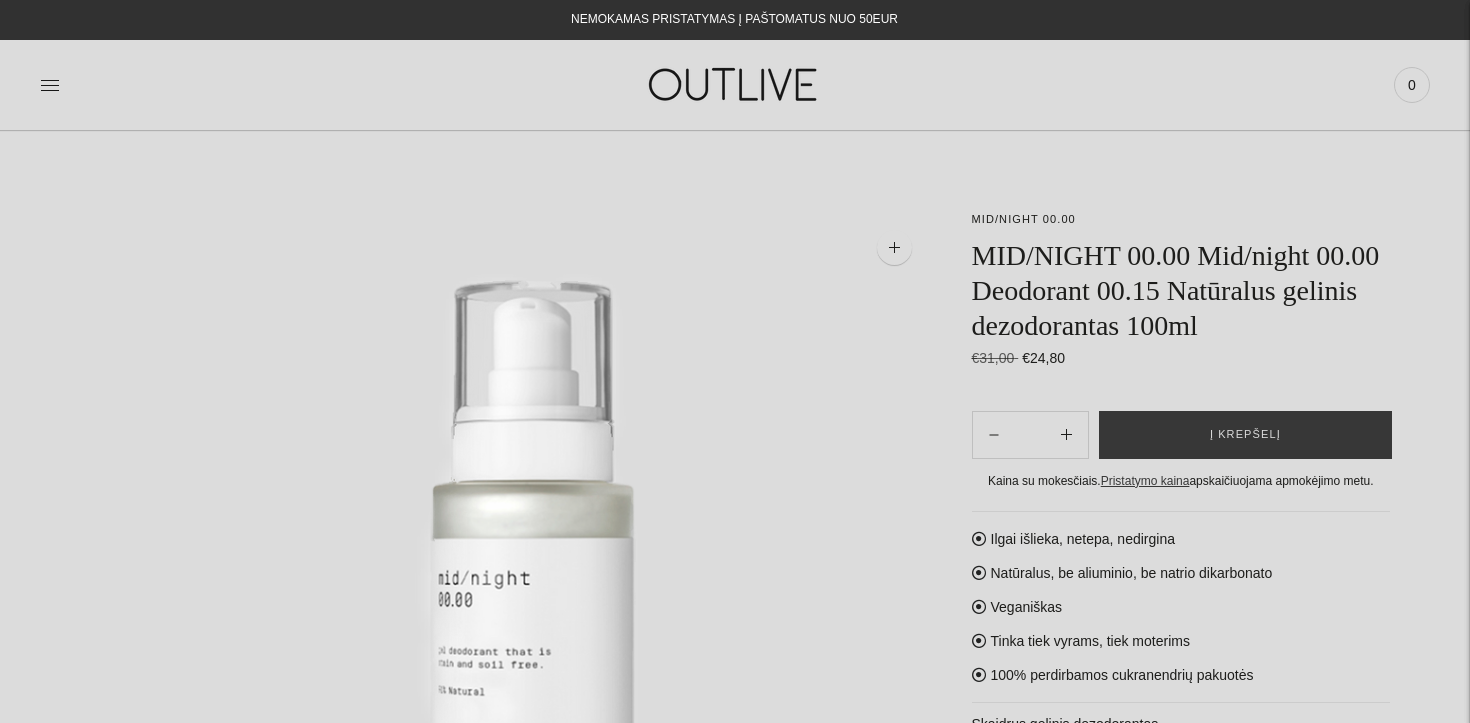 scroll, scrollTop: 64, scrollLeft: 0, axis: vertical 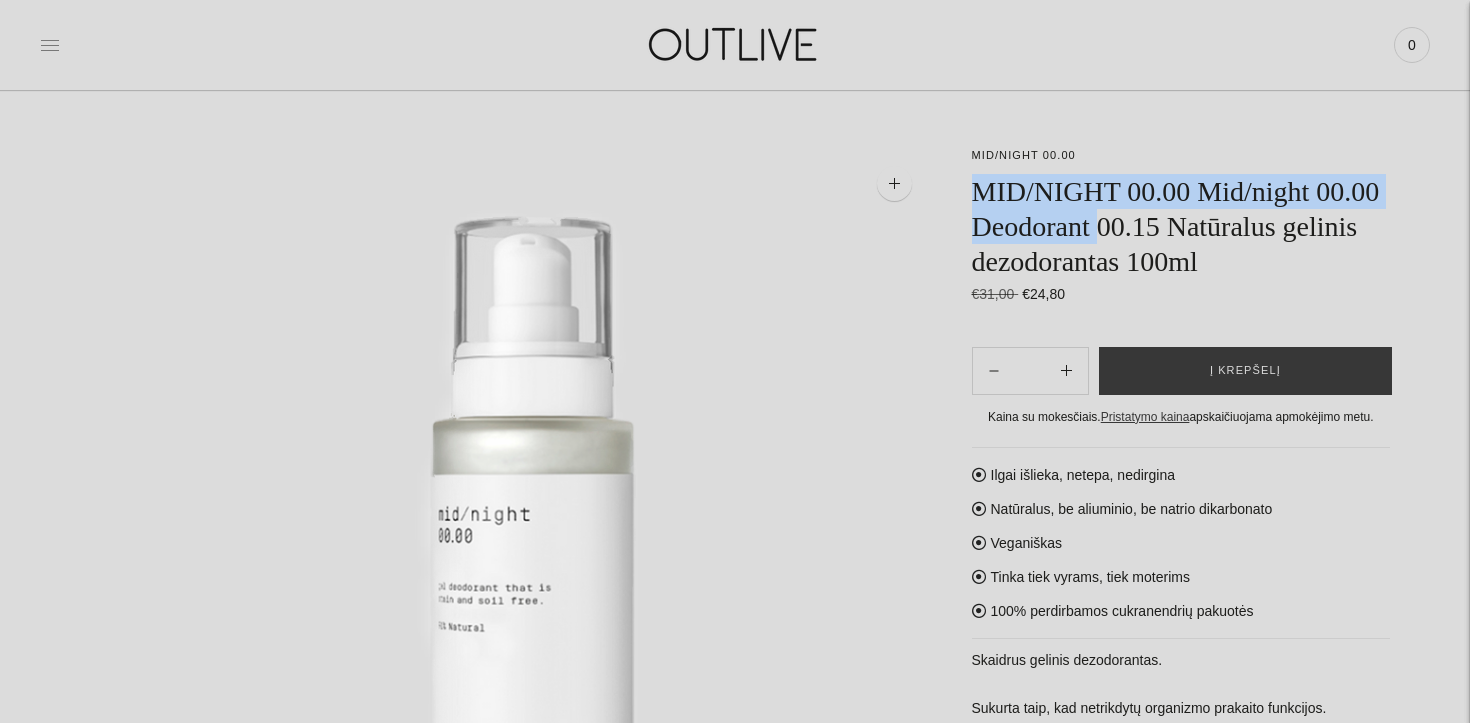 click 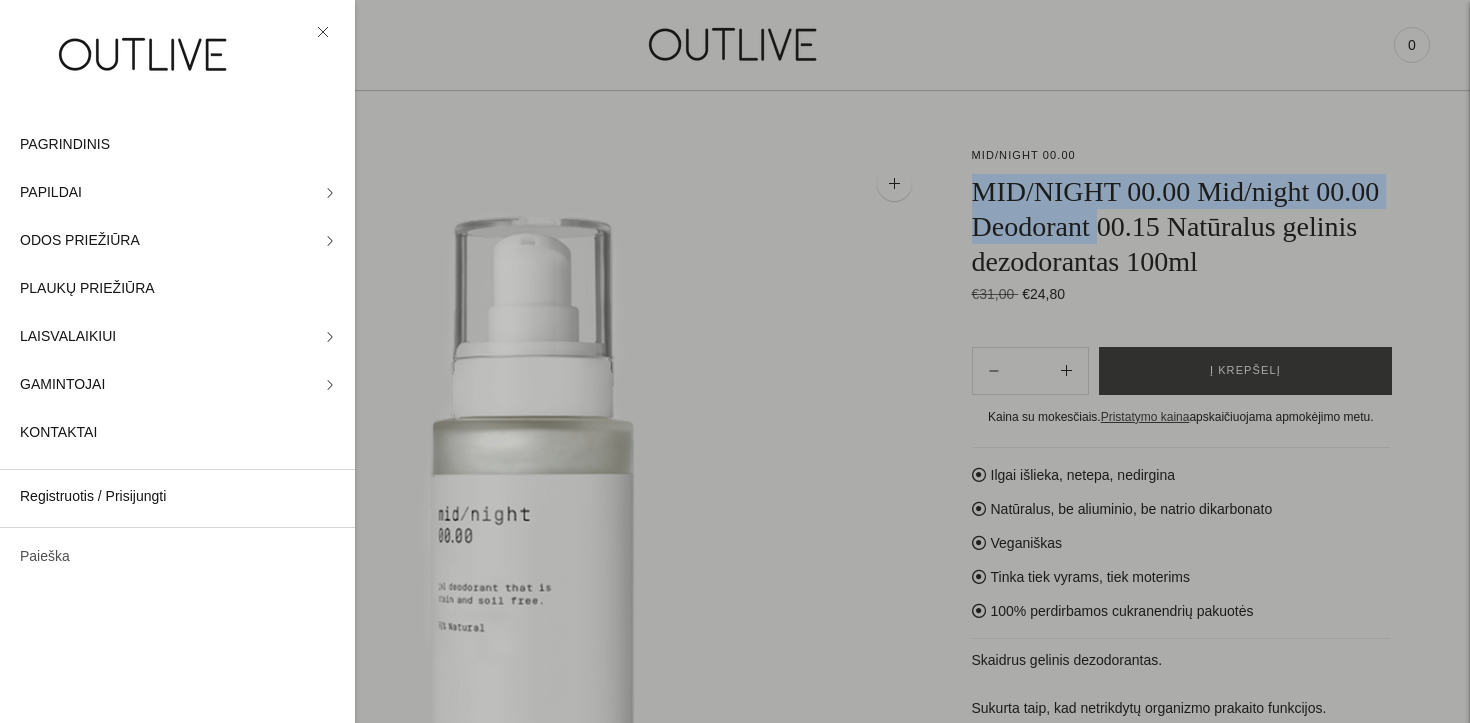 click on "Paieška" at bounding box center [177, 557] 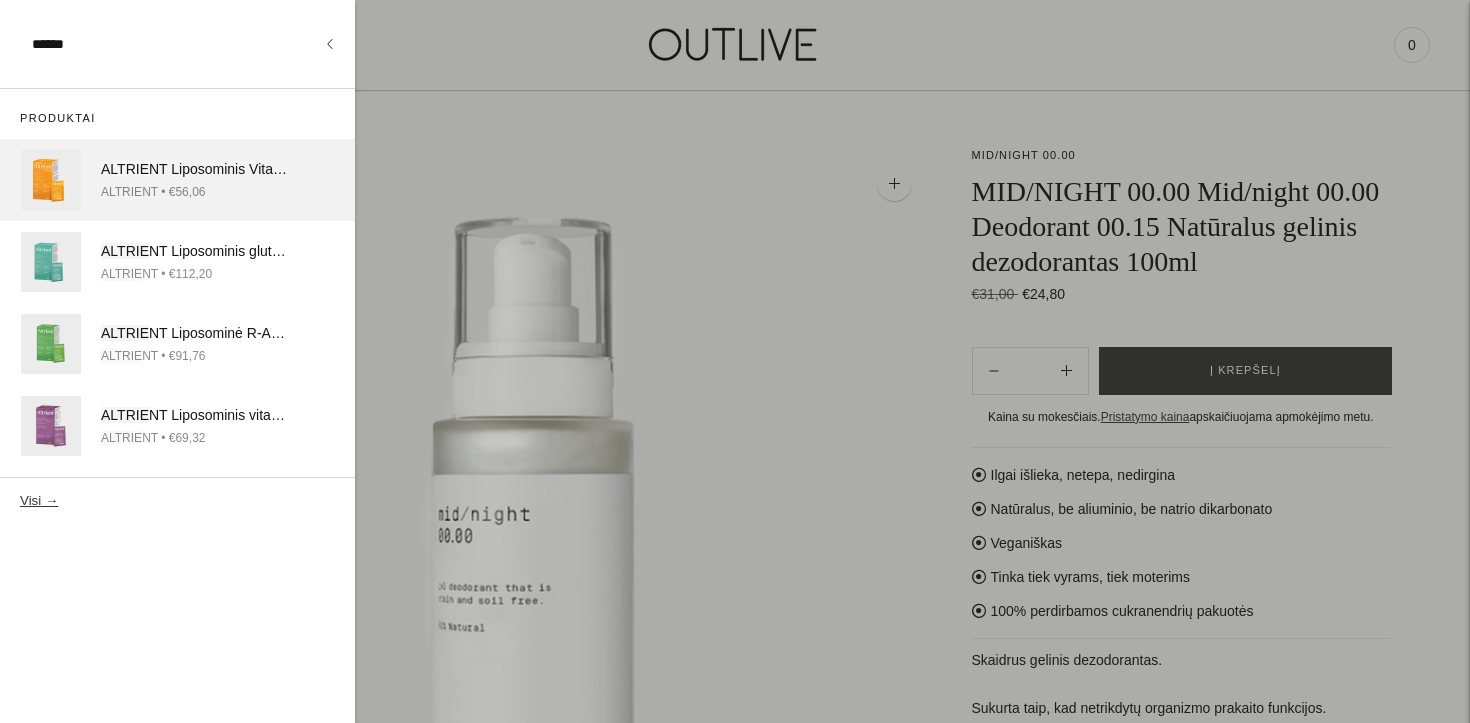 type on "******" 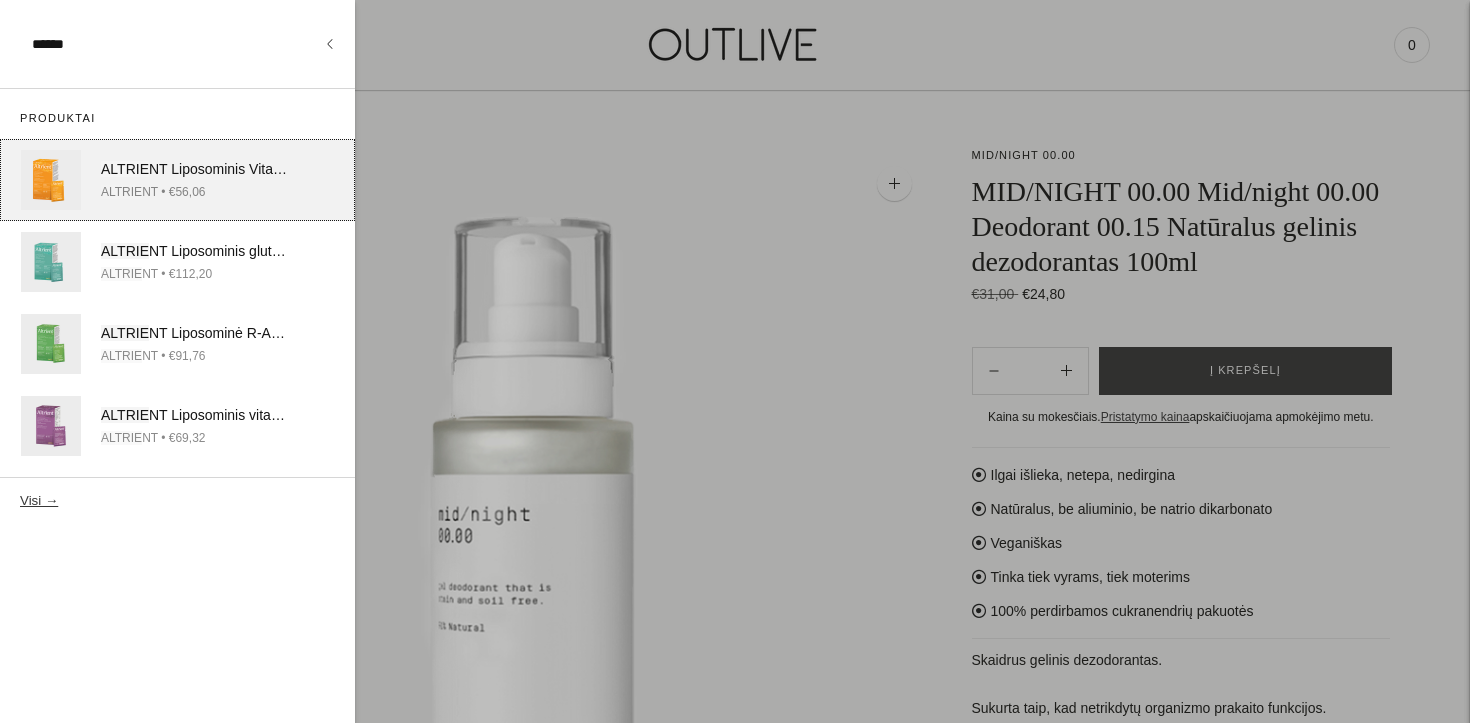 click on "ALTRIE NT Liposominis Vitaminas C 1000MG 30x5.7ml" at bounding box center [194, 170] 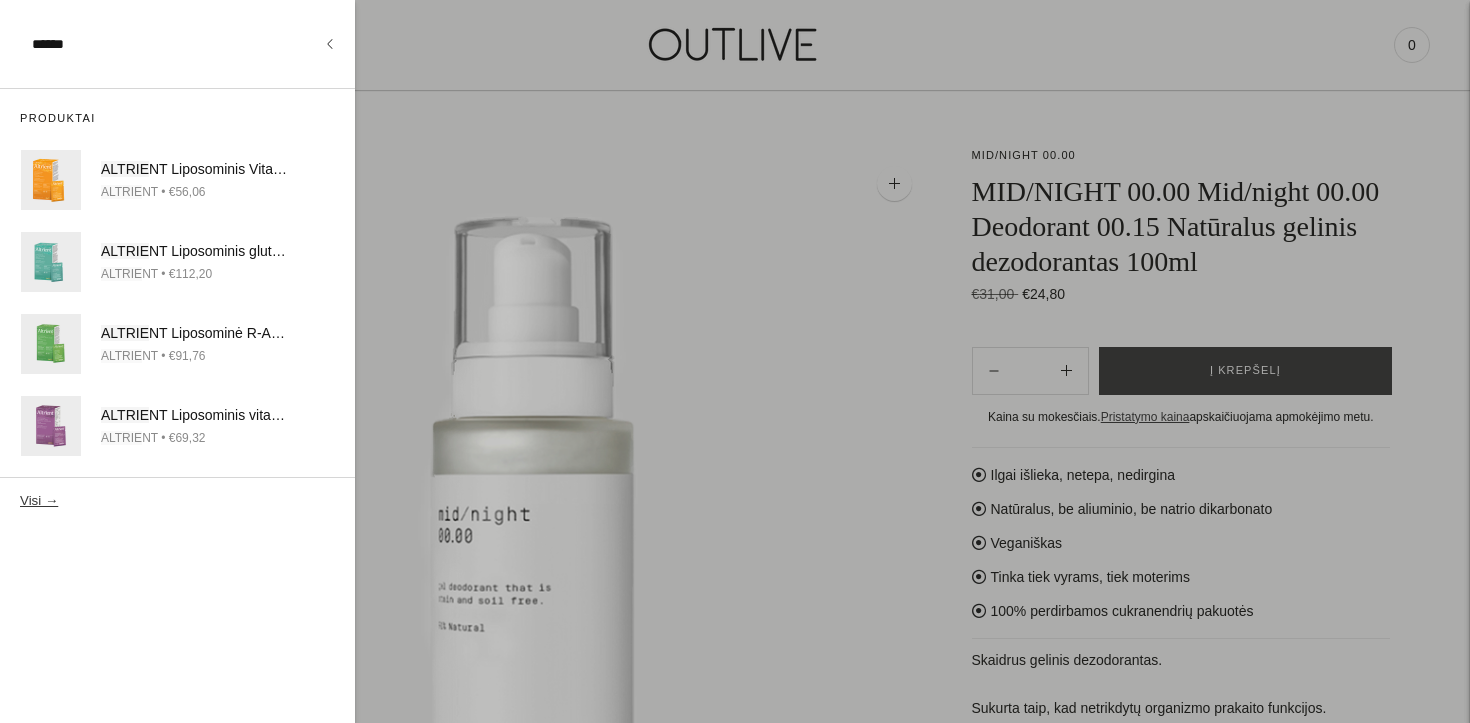 click at bounding box center [735, 361] 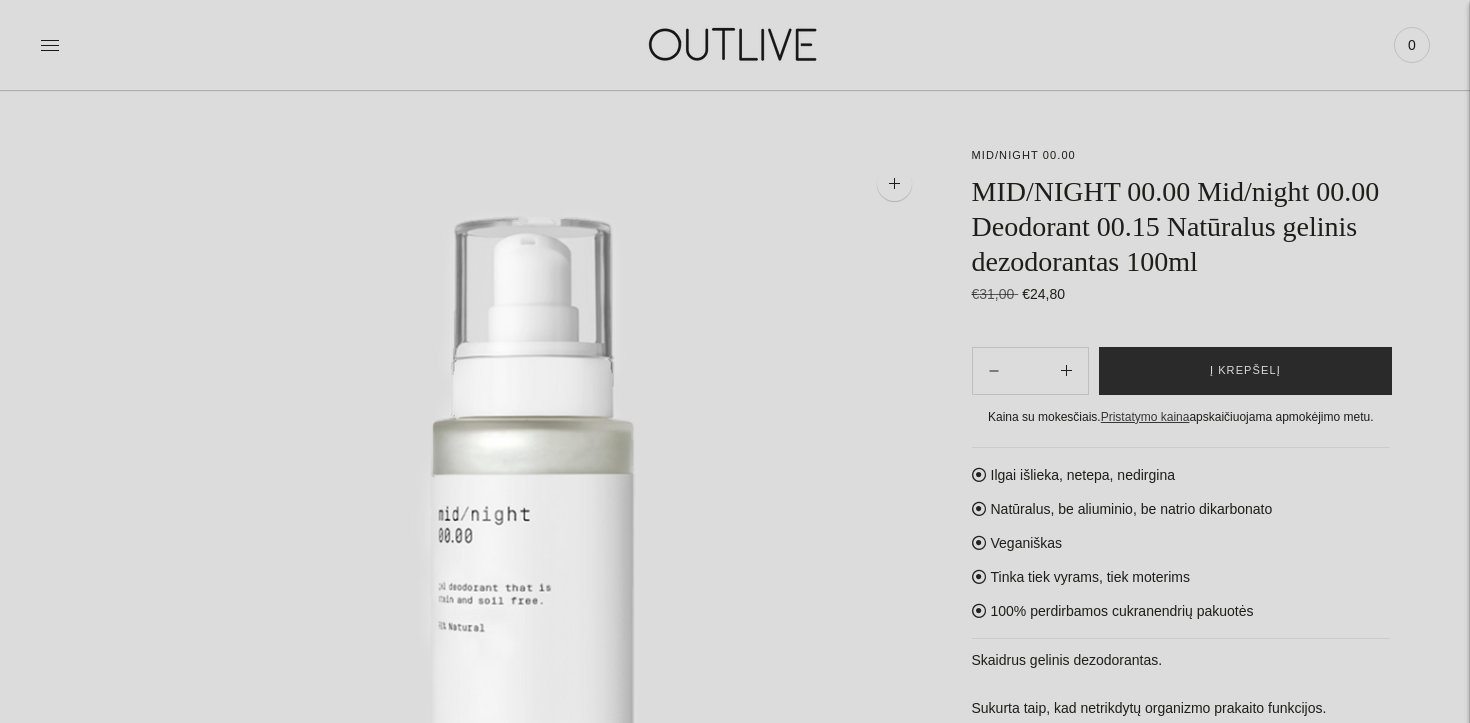 click on "Į krepšelį" at bounding box center (1245, 371) 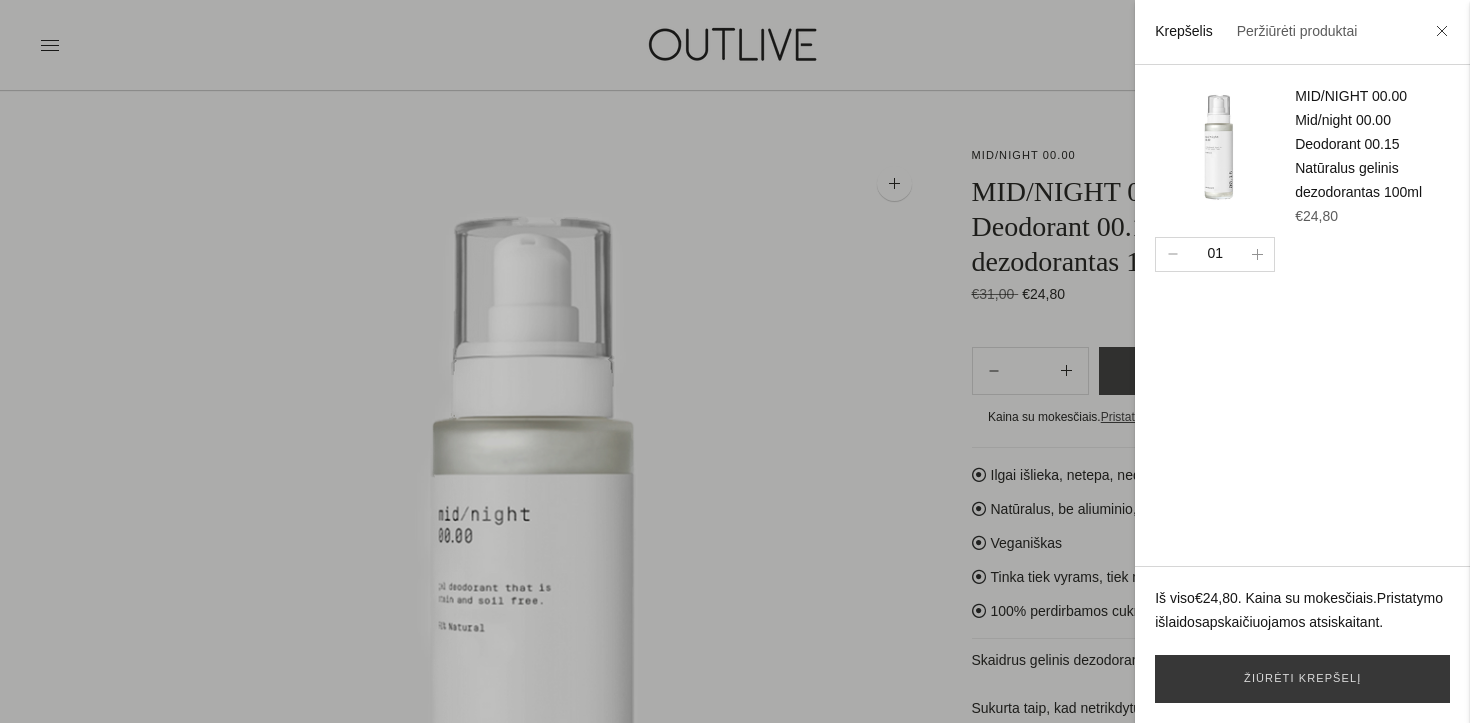 click at bounding box center (735, 361) 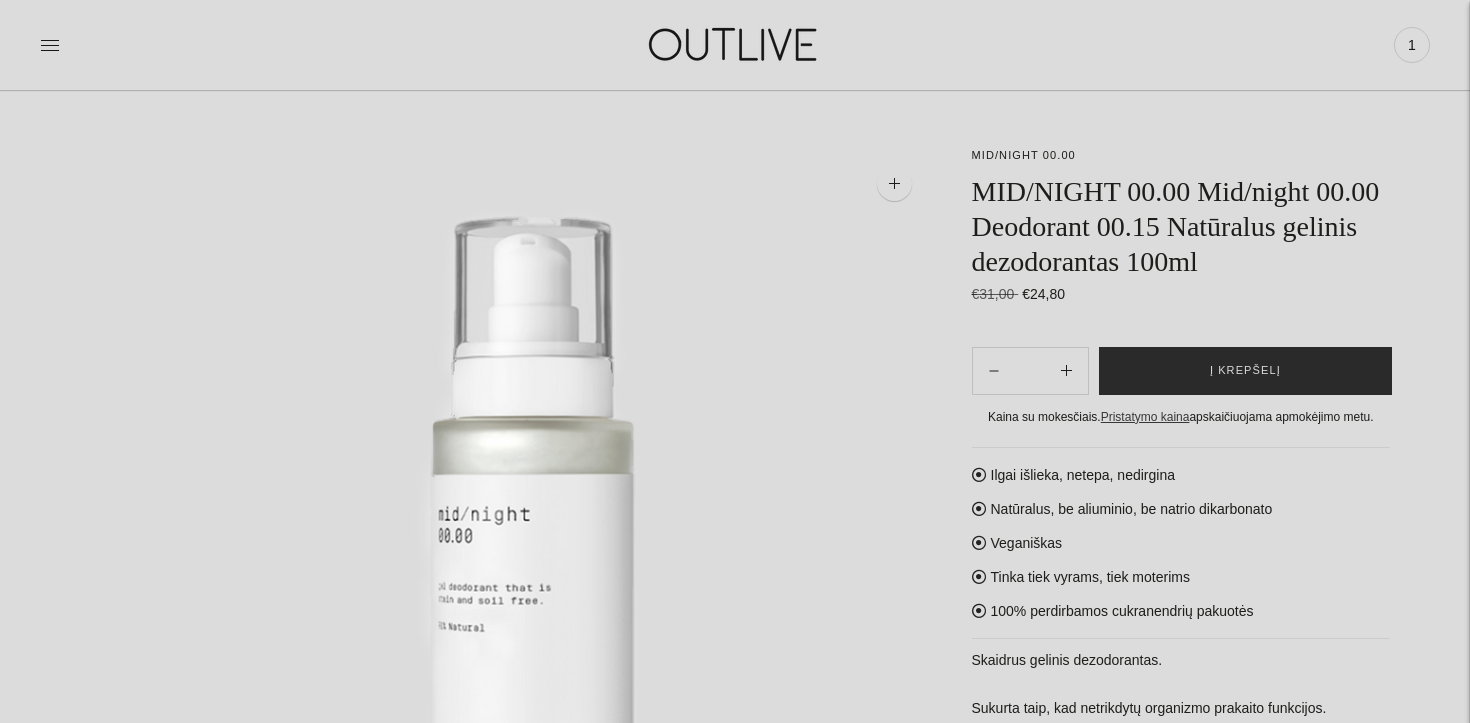 click on "Į krepšelį" at bounding box center [1245, 371] 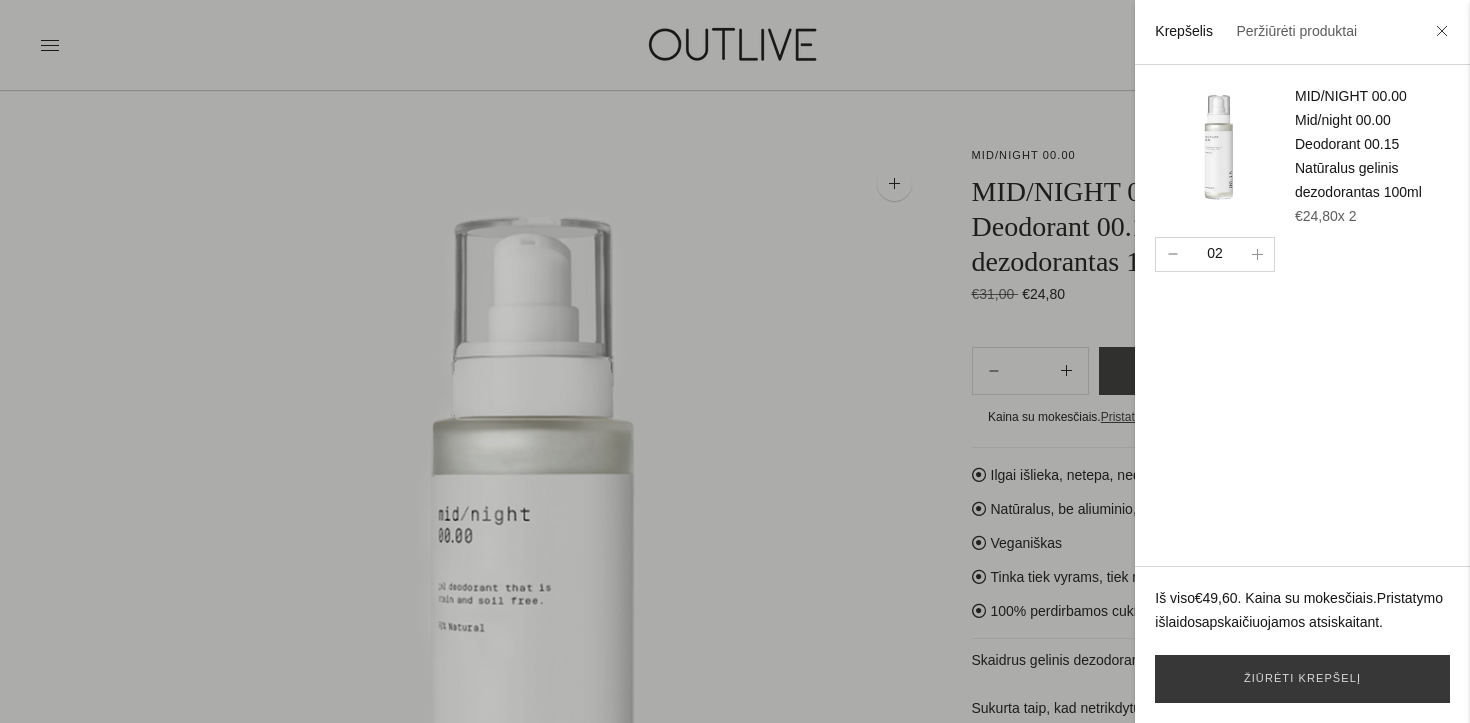 click at bounding box center [1172, 254] 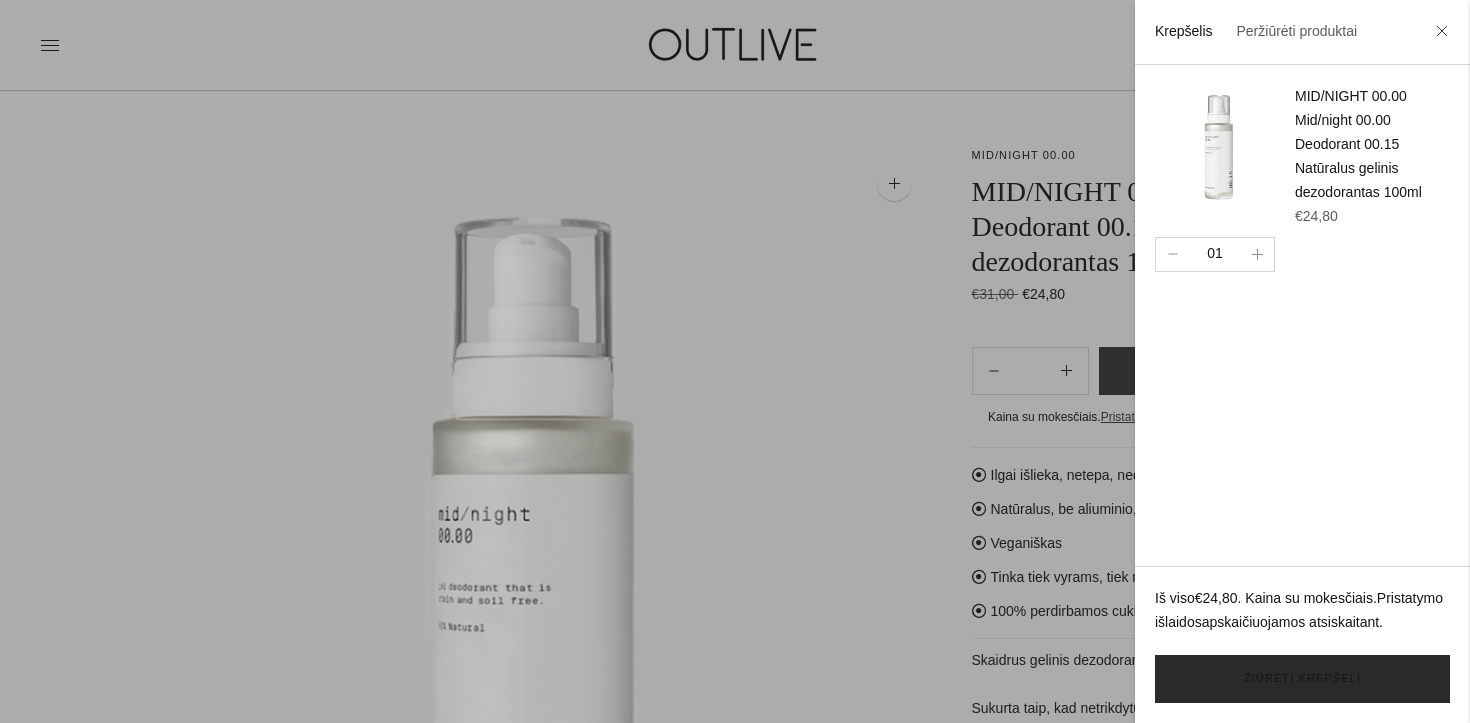 click on "Žiūrėti krepšelį" at bounding box center [1302, 679] 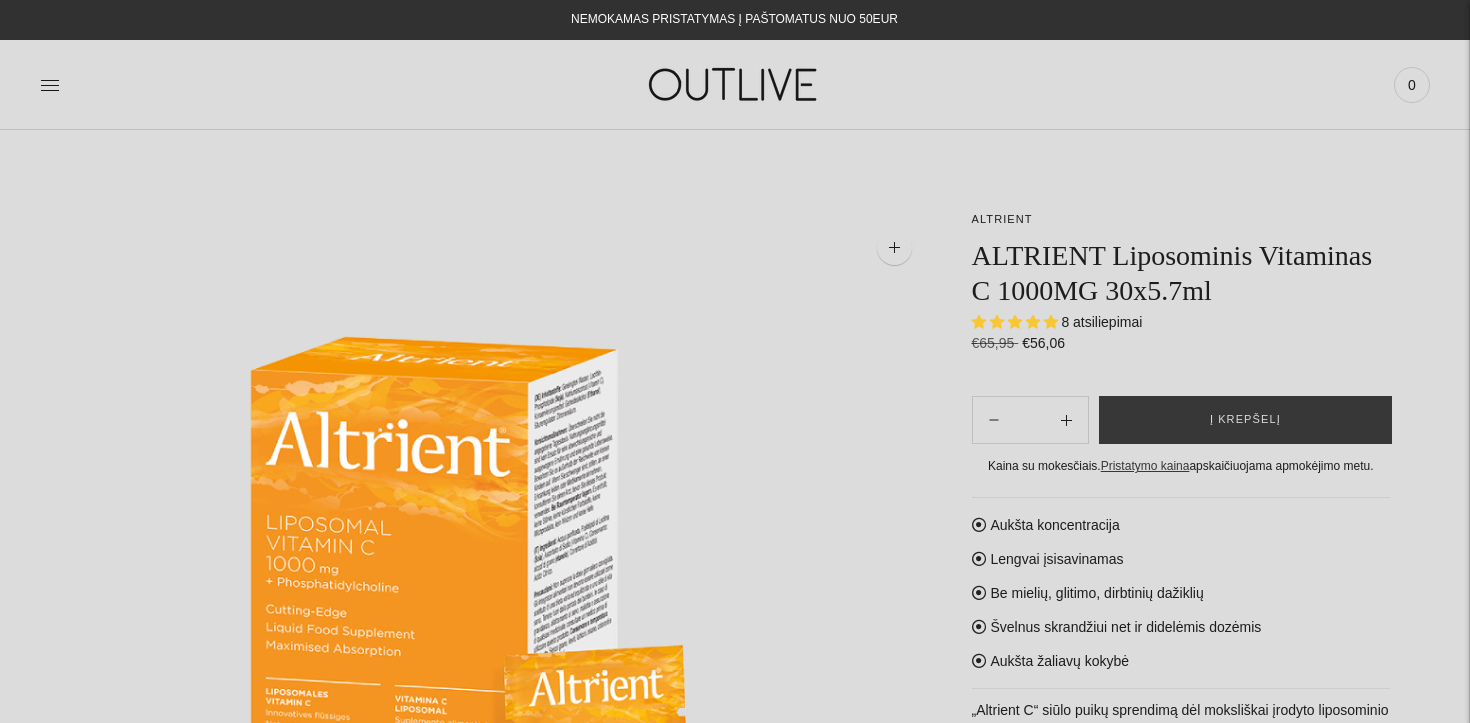 scroll, scrollTop: 0, scrollLeft: 0, axis: both 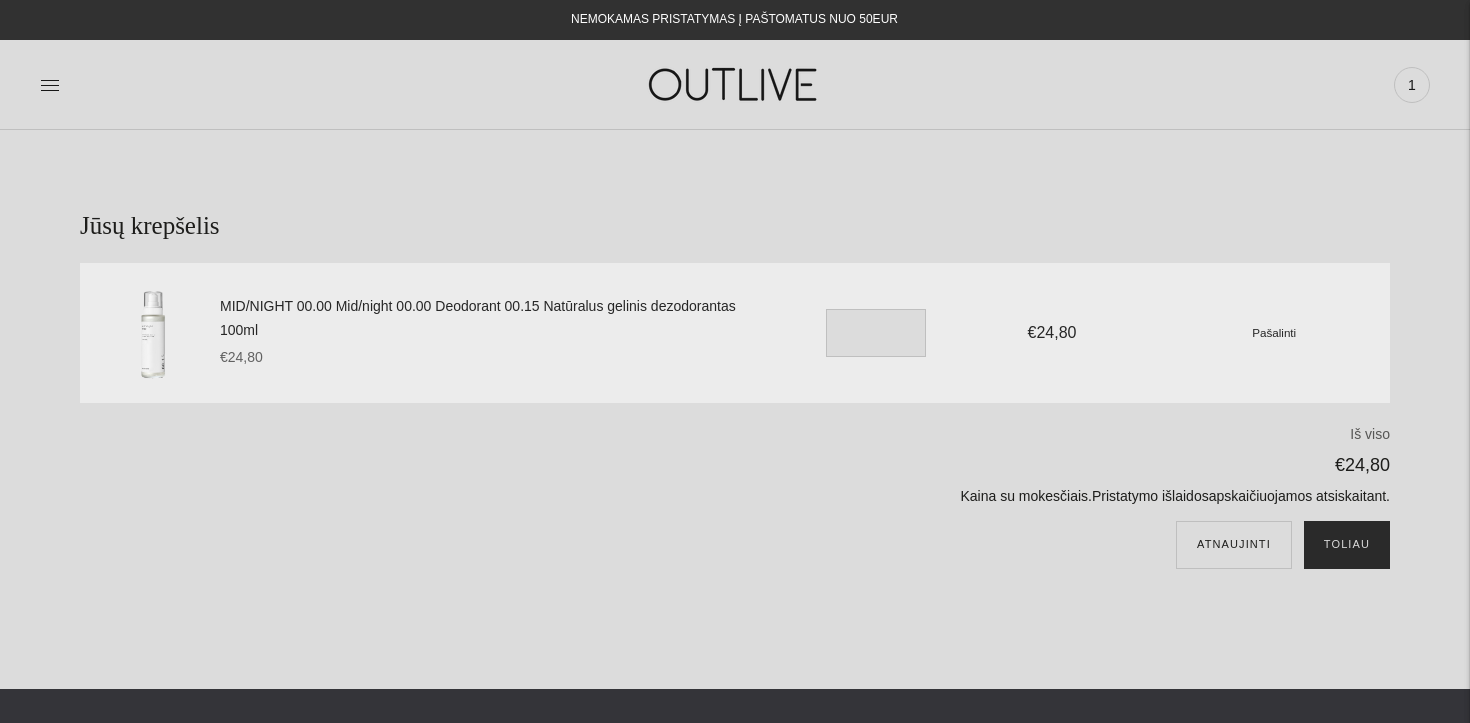 click on "Toliau" at bounding box center [1347, 545] 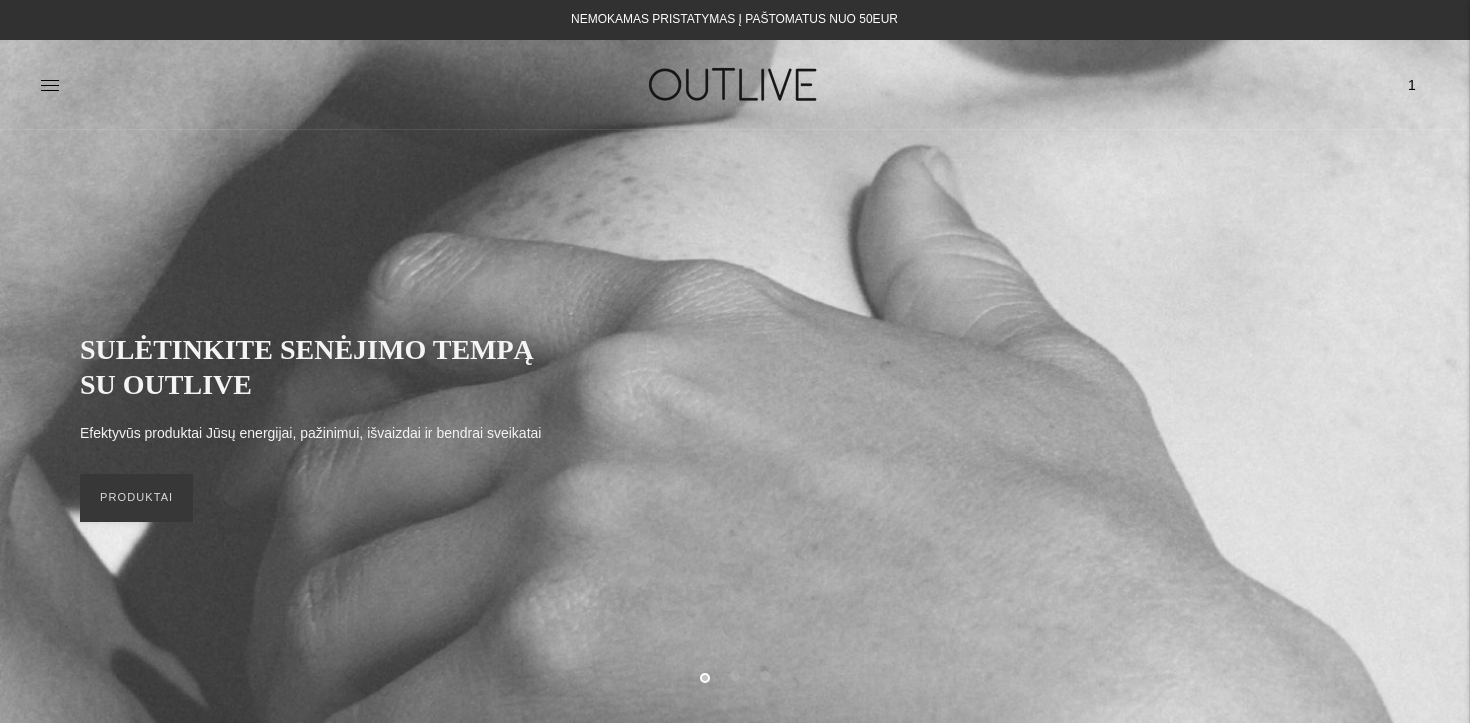 scroll, scrollTop: 0, scrollLeft: 0, axis: both 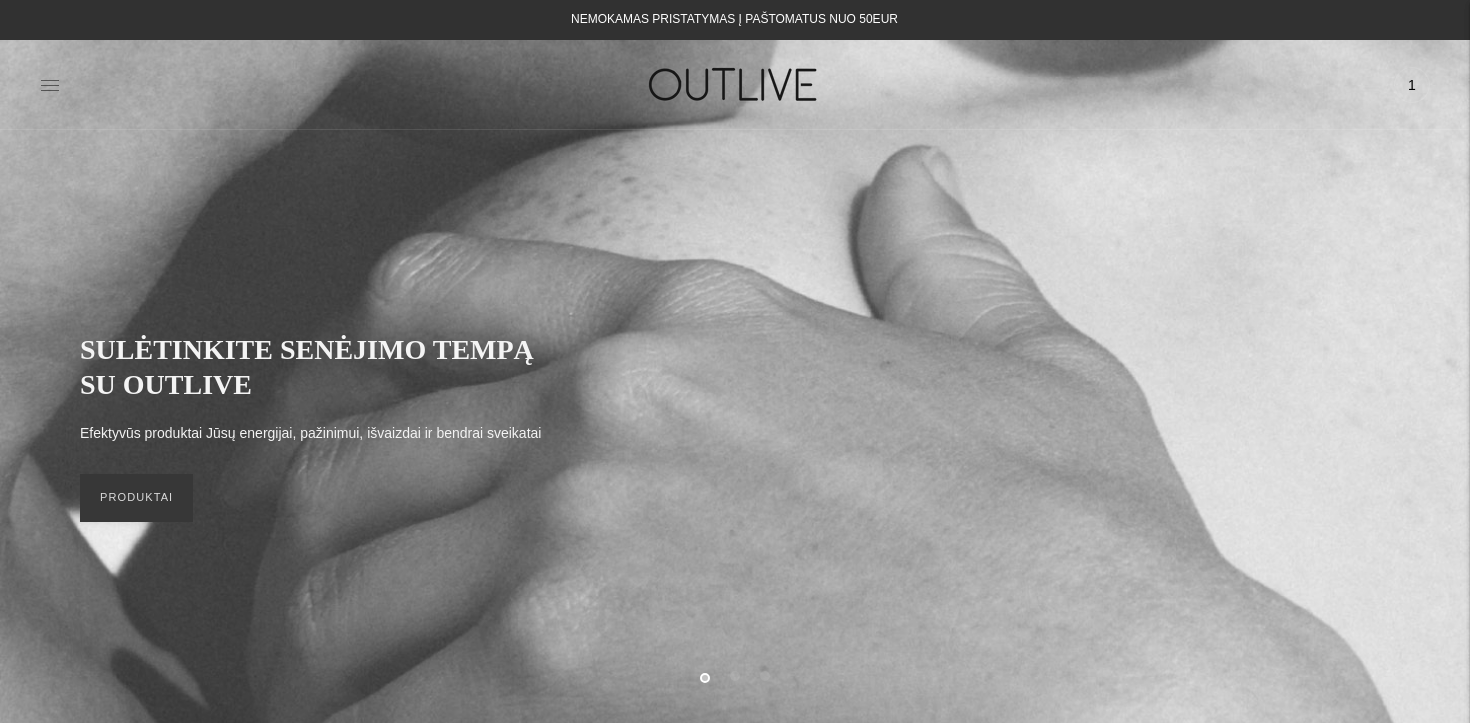 click 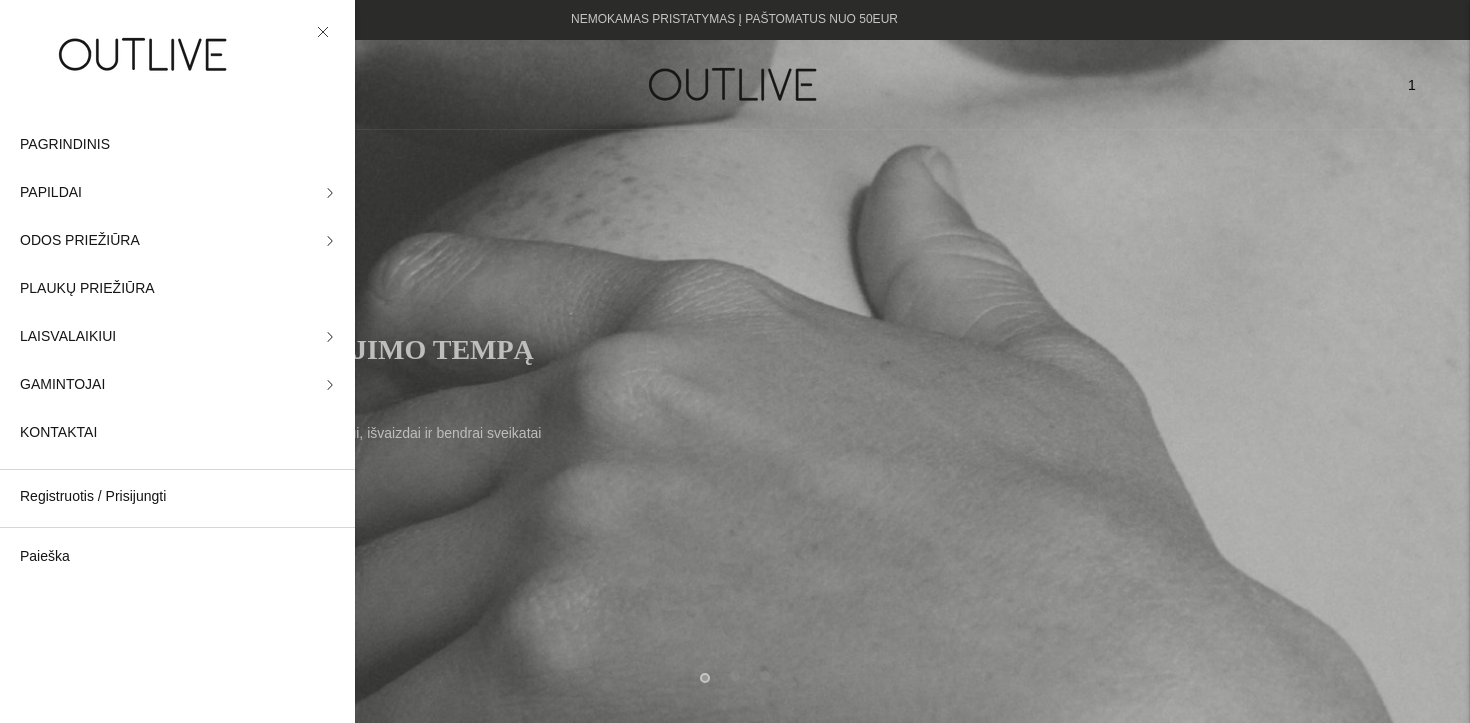 click 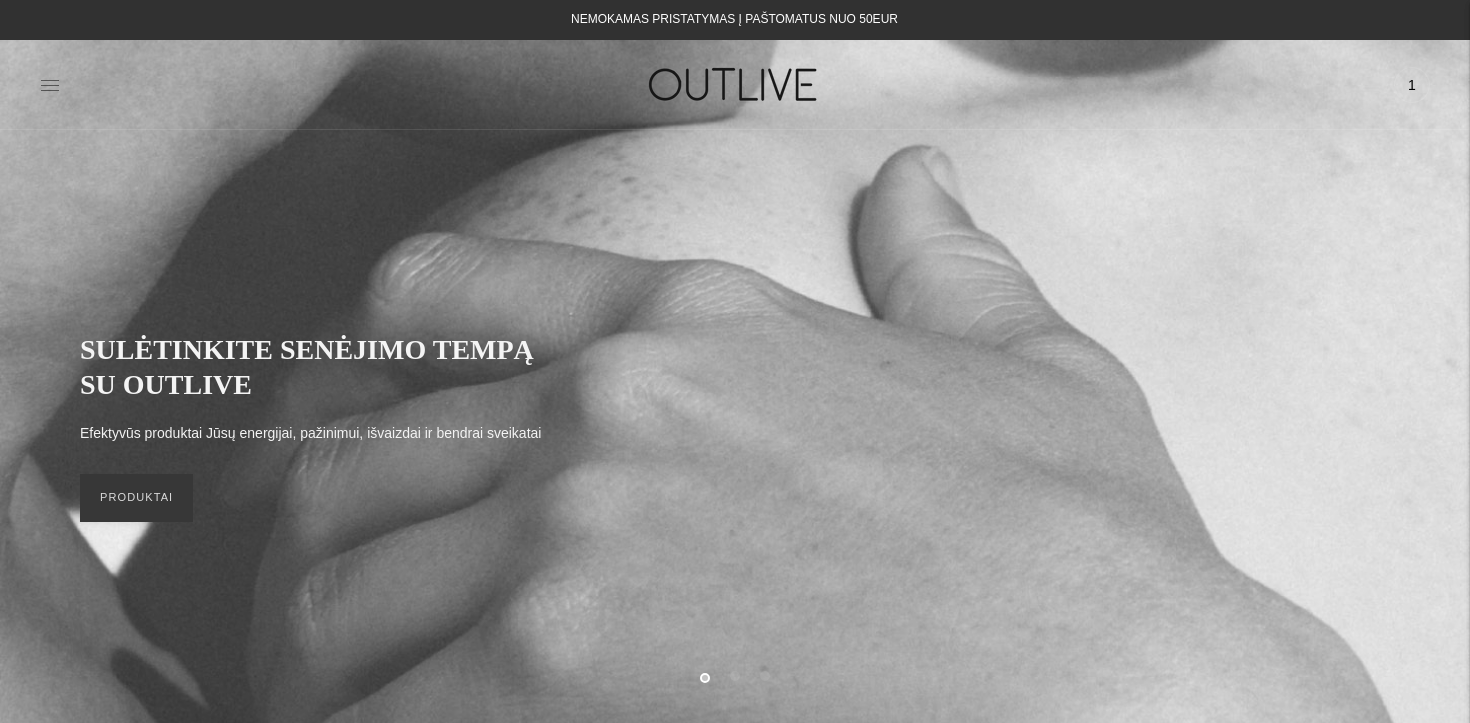 click 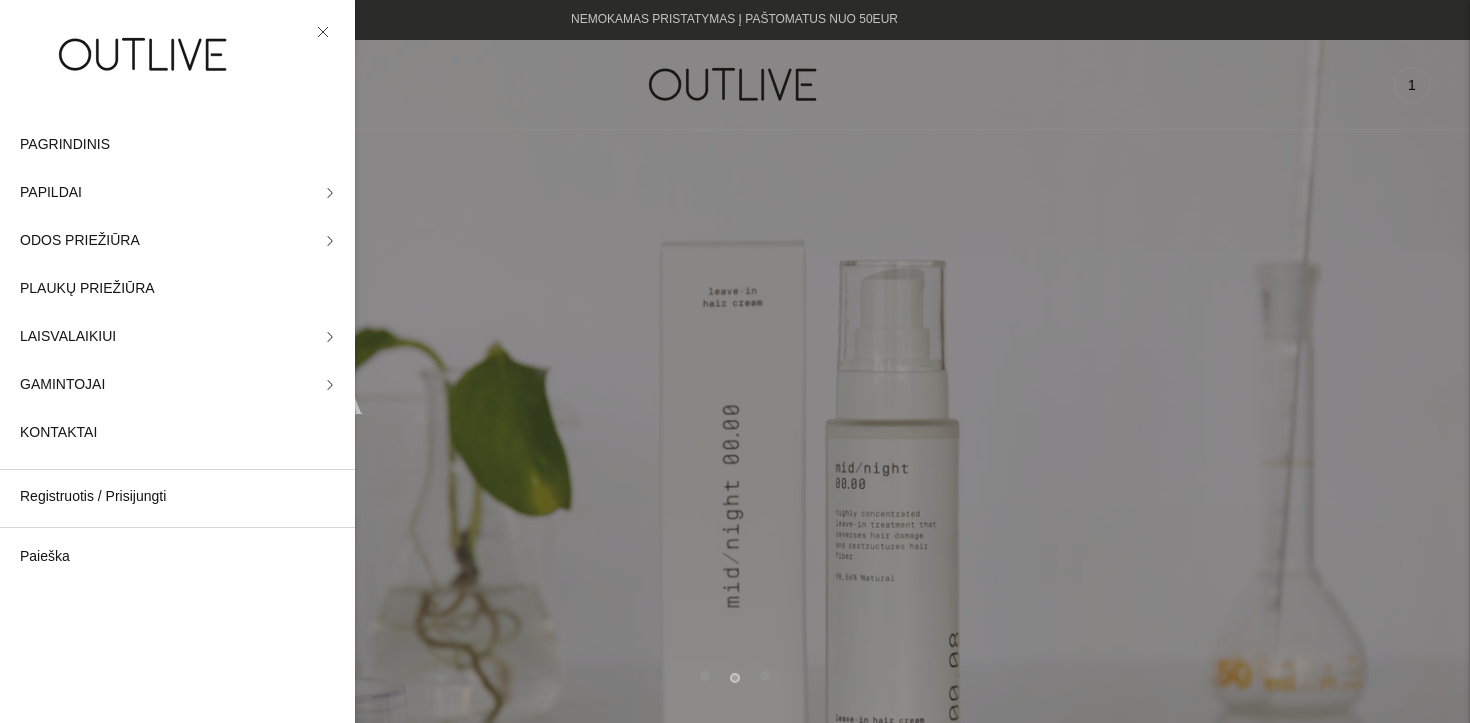 click 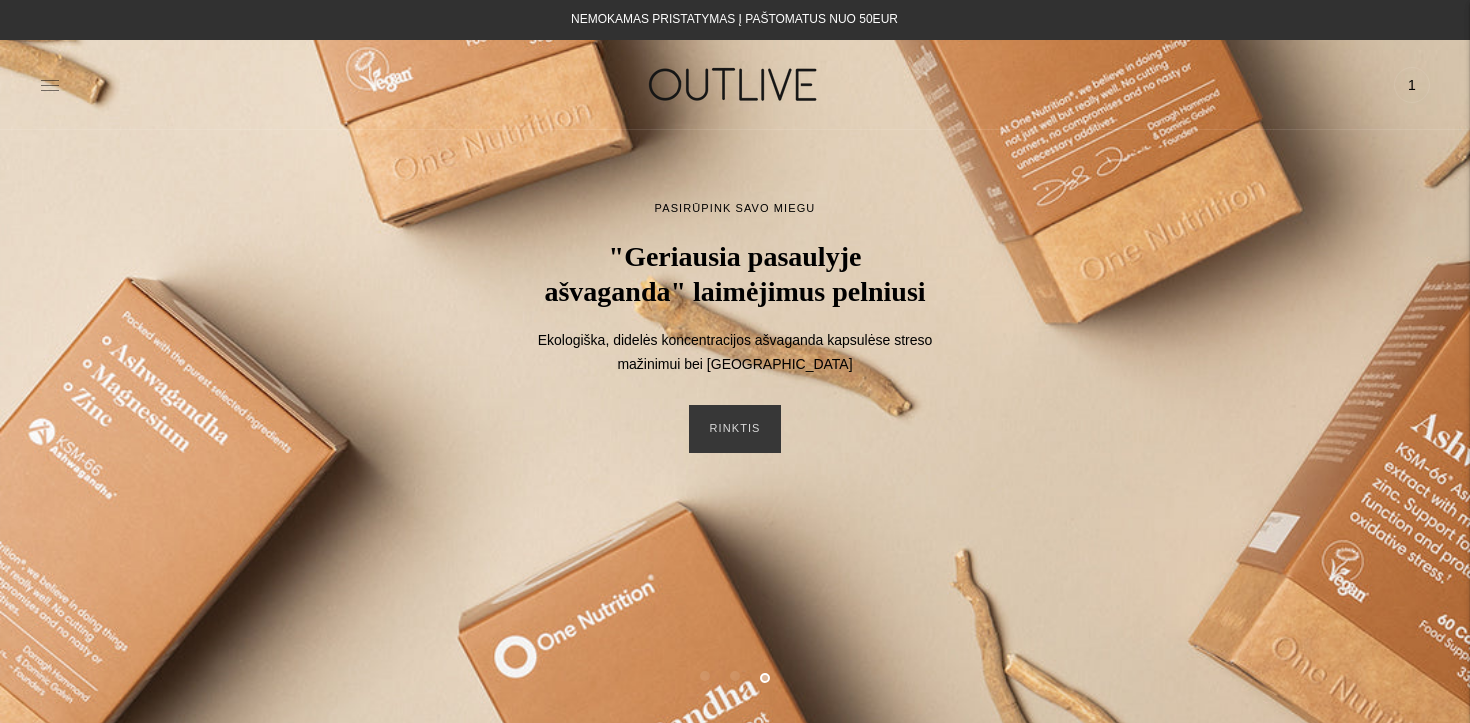 click 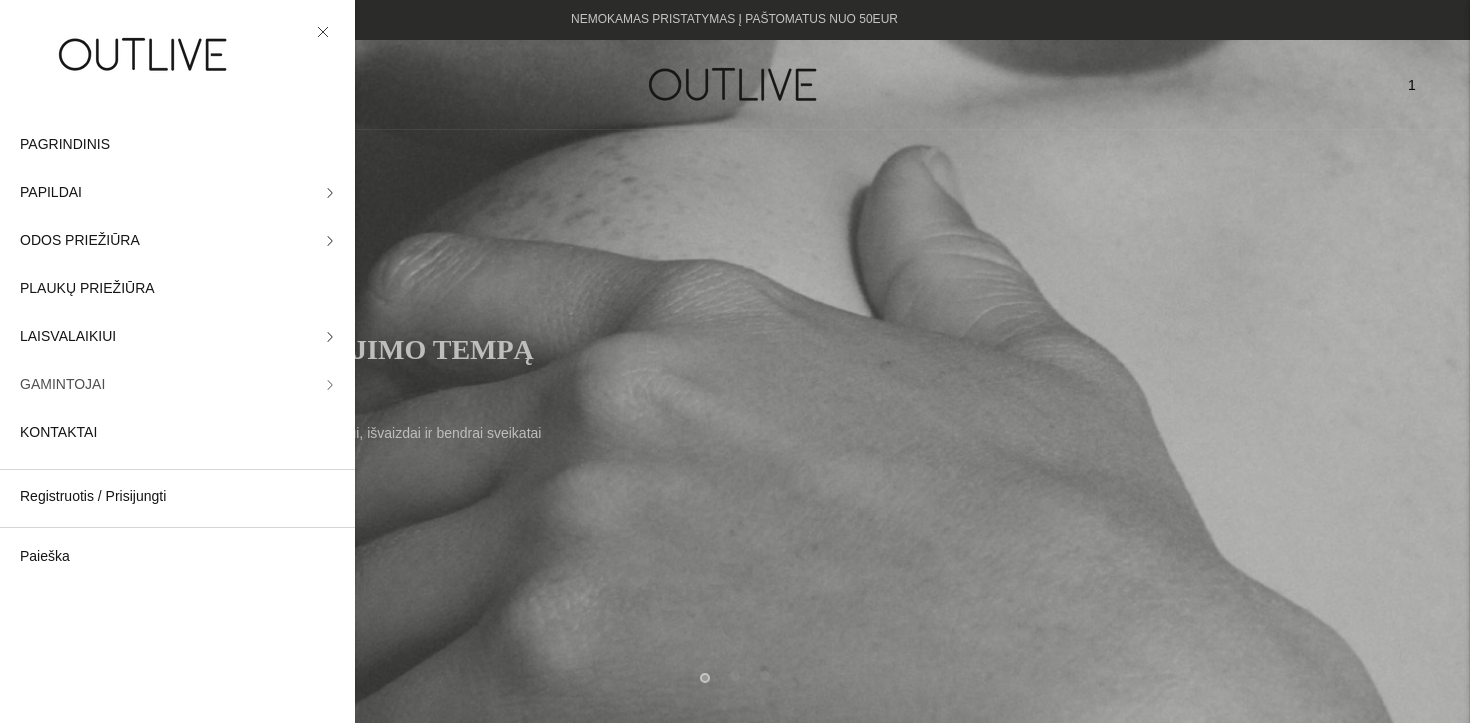 click on "GAMINTOJAI" 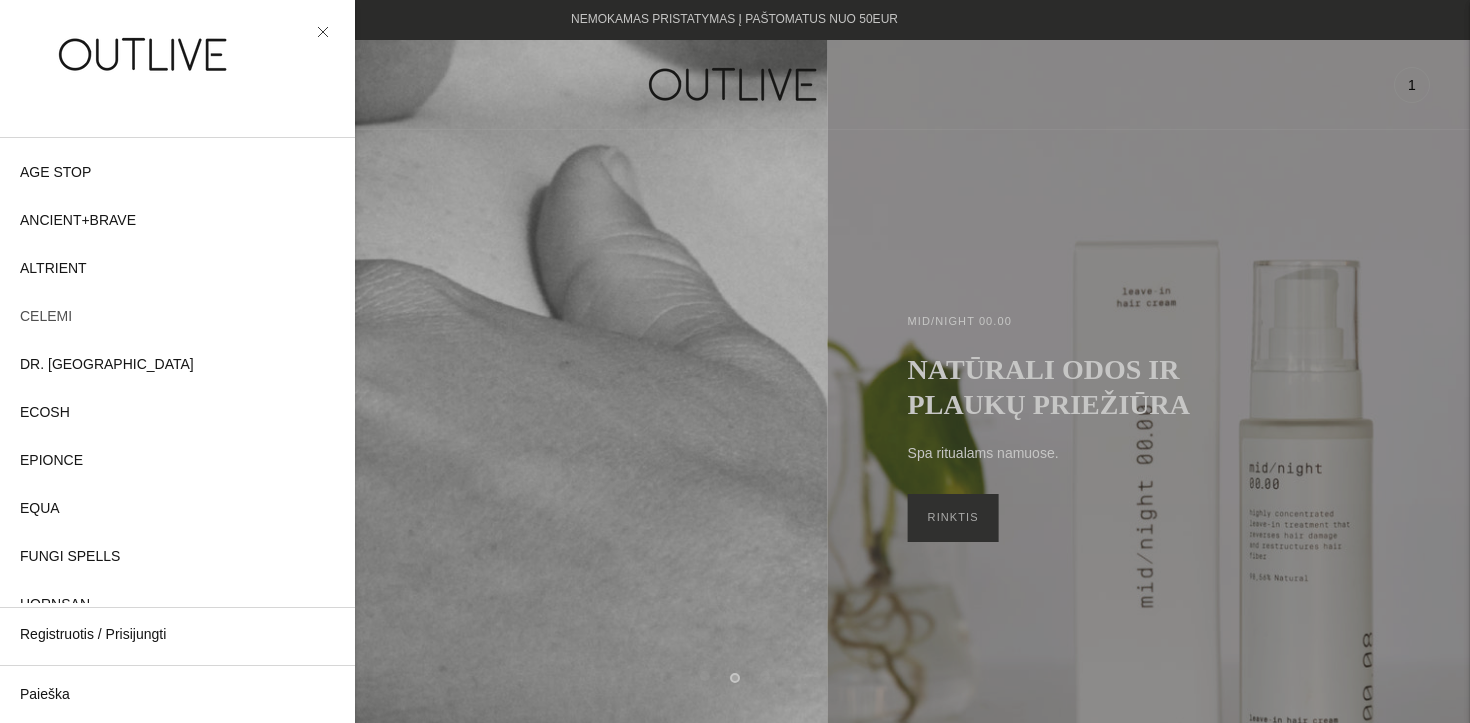 scroll, scrollTop: 38, scrollLeft: 0, axis: vertical 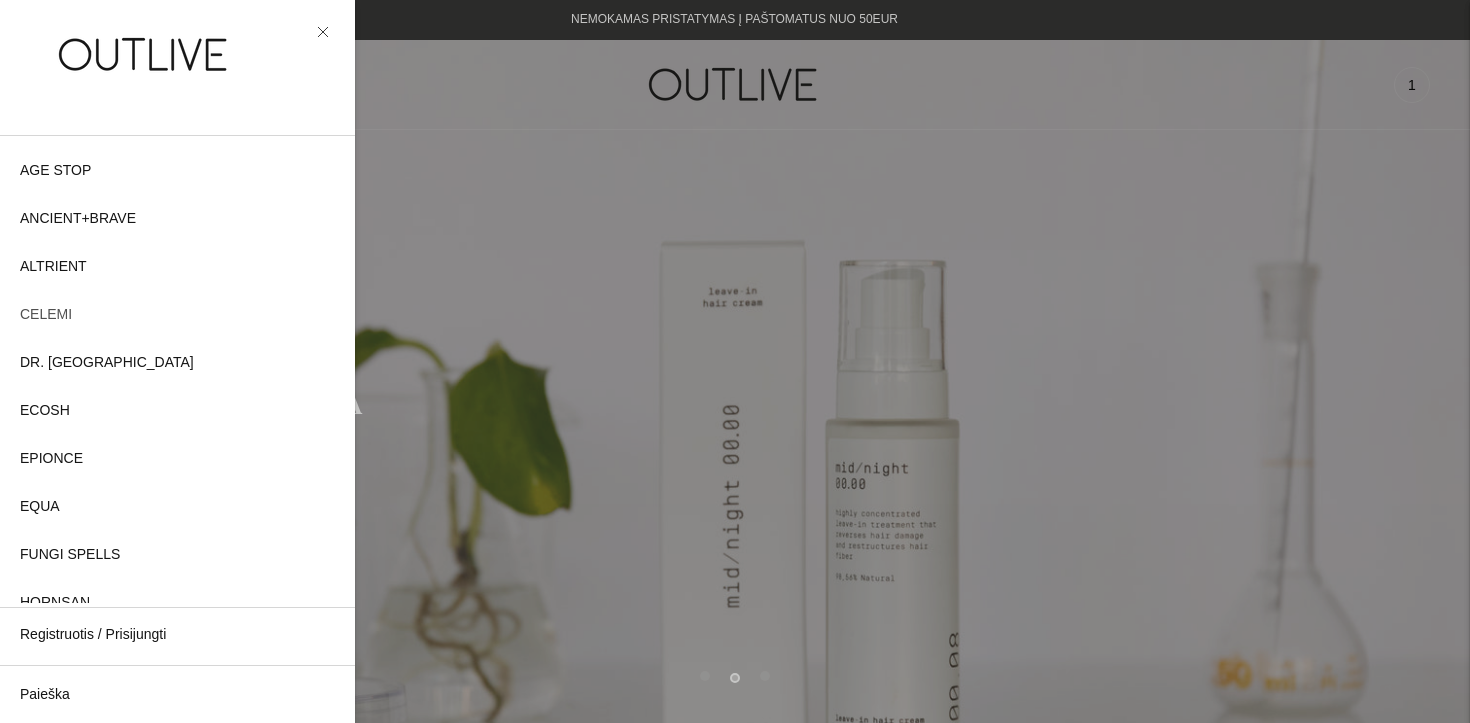 click on "CELEMI" 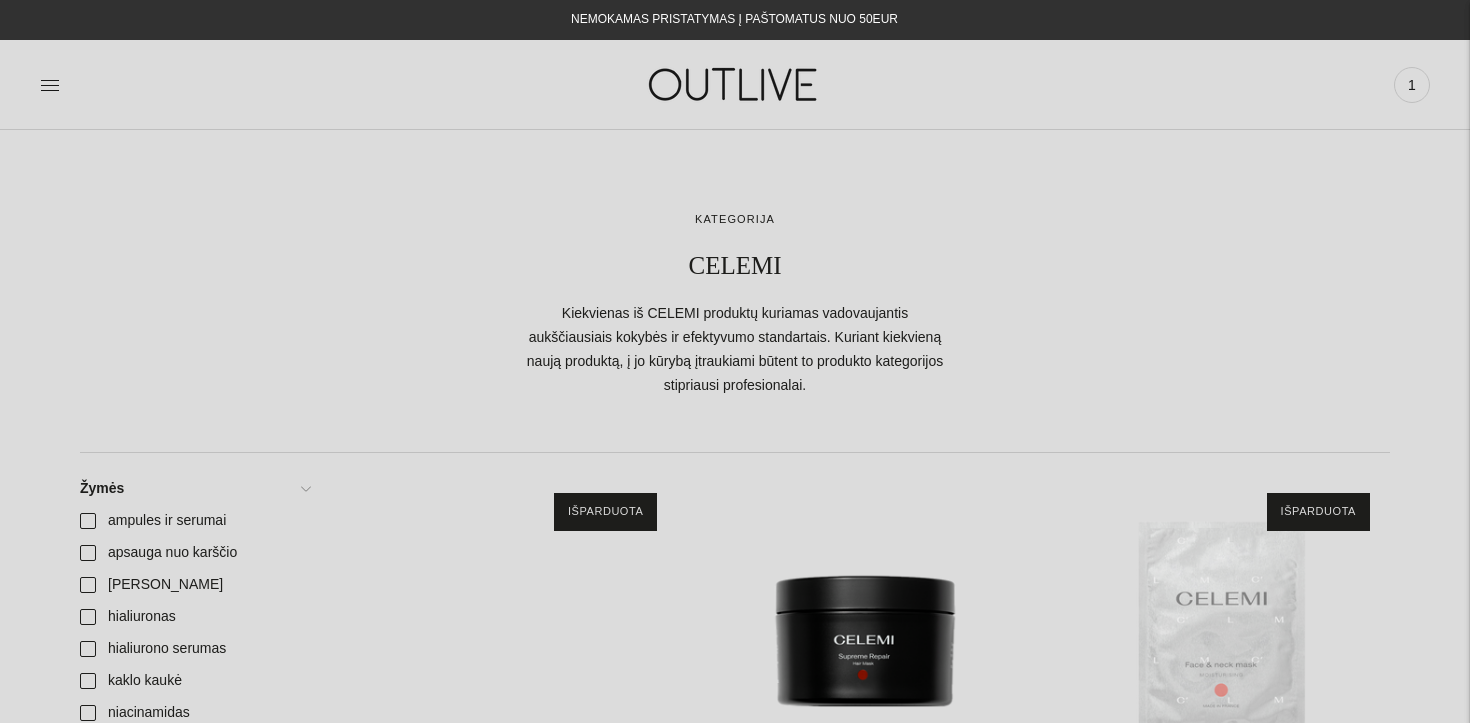 scroll, scrollTop: 0, scrollLeft: 0, axis: both 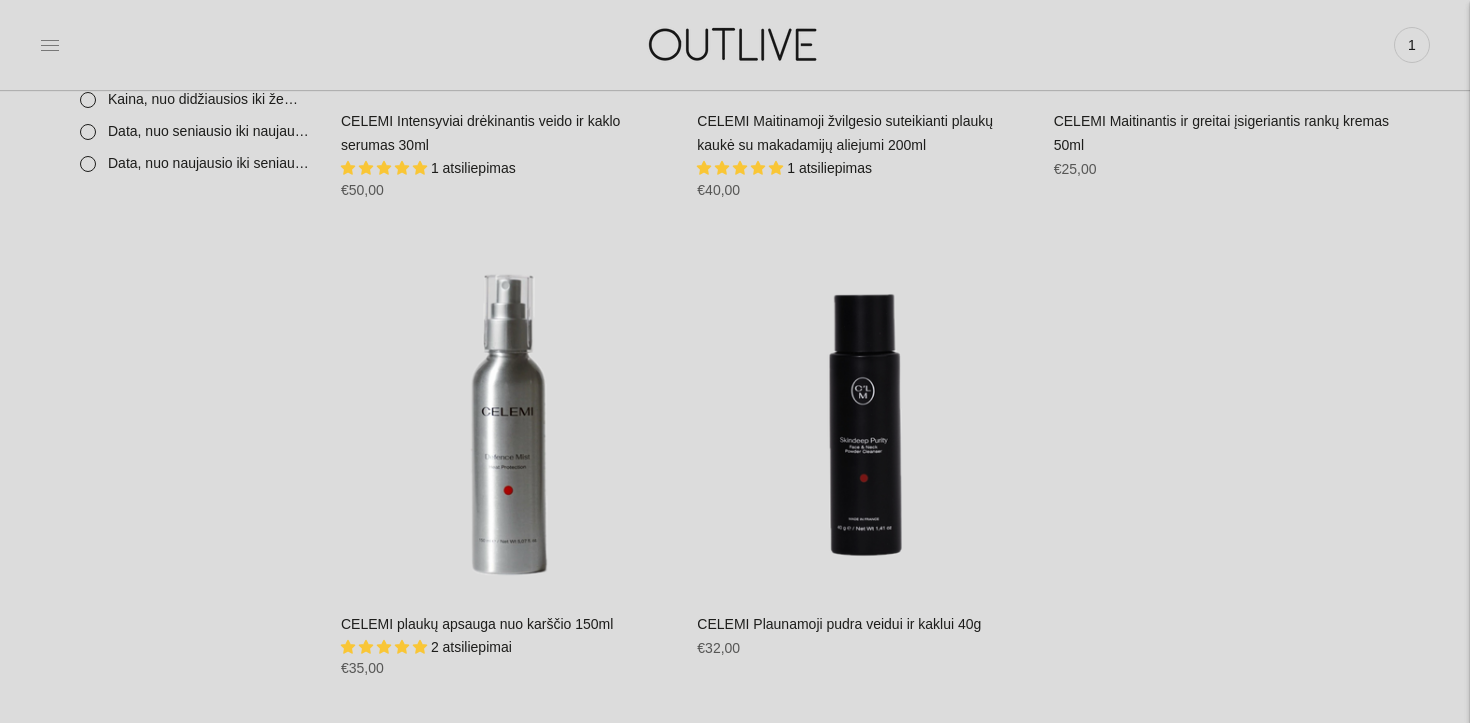 click 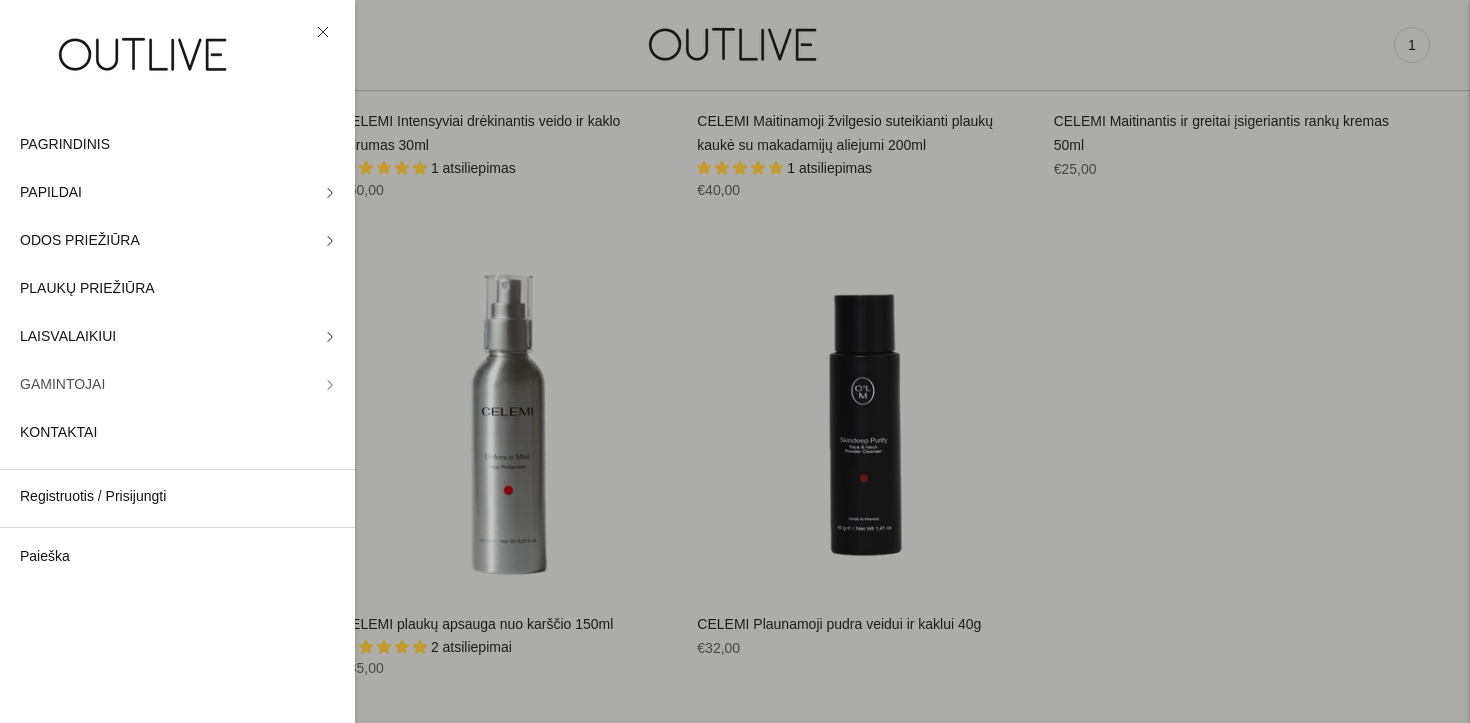 click on "GAMINTOJAI" at bounding box center [62, 385] 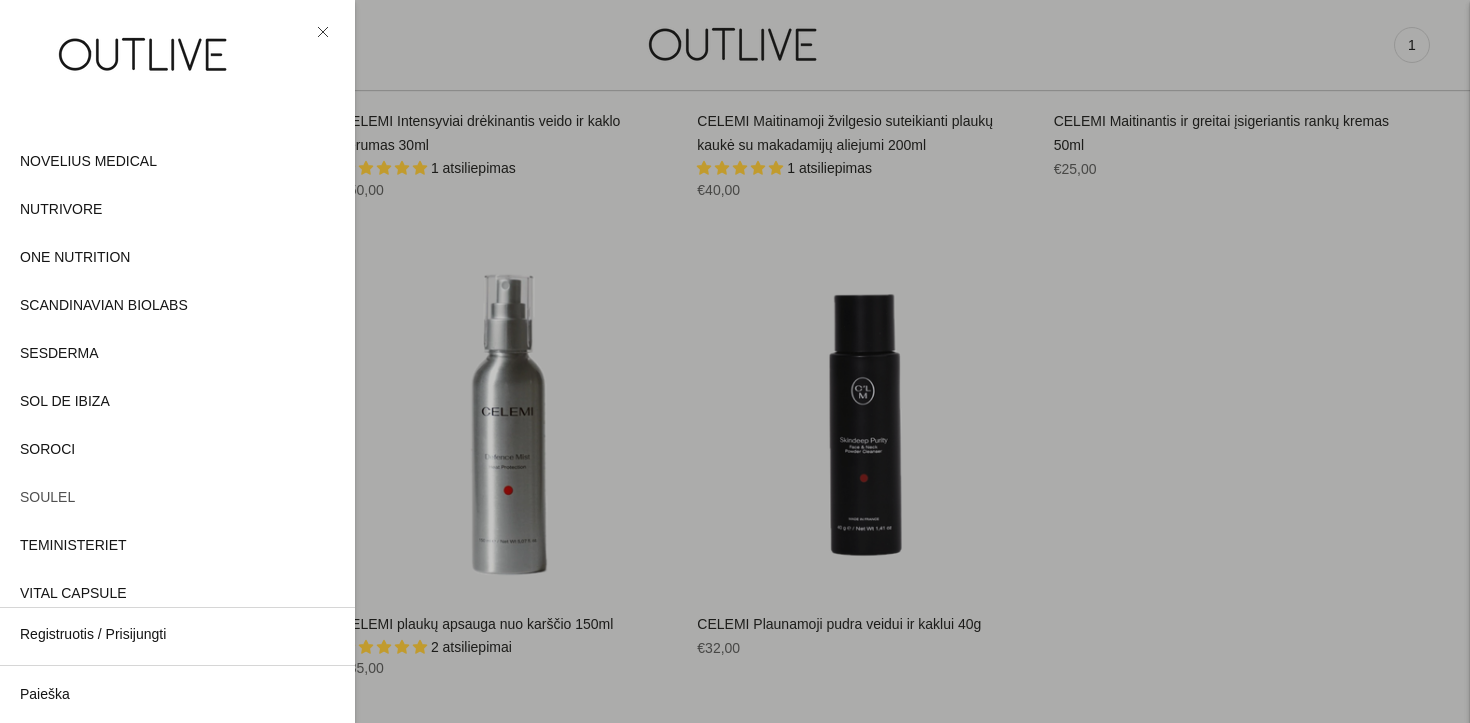 scroll, scrollTop: 757, scrollLeft: 0, axis: vertical 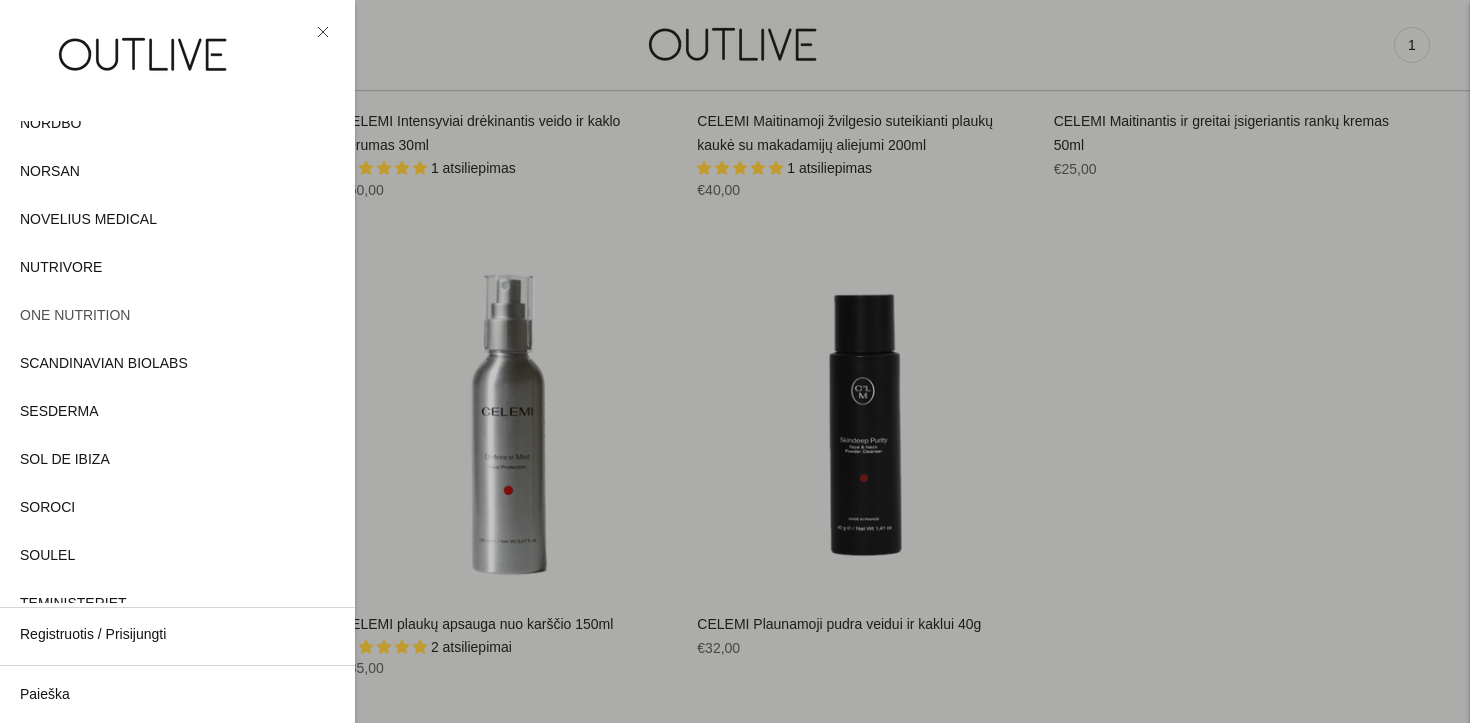 click on "ONE NUTRITION" at bounding box center [75, 316] 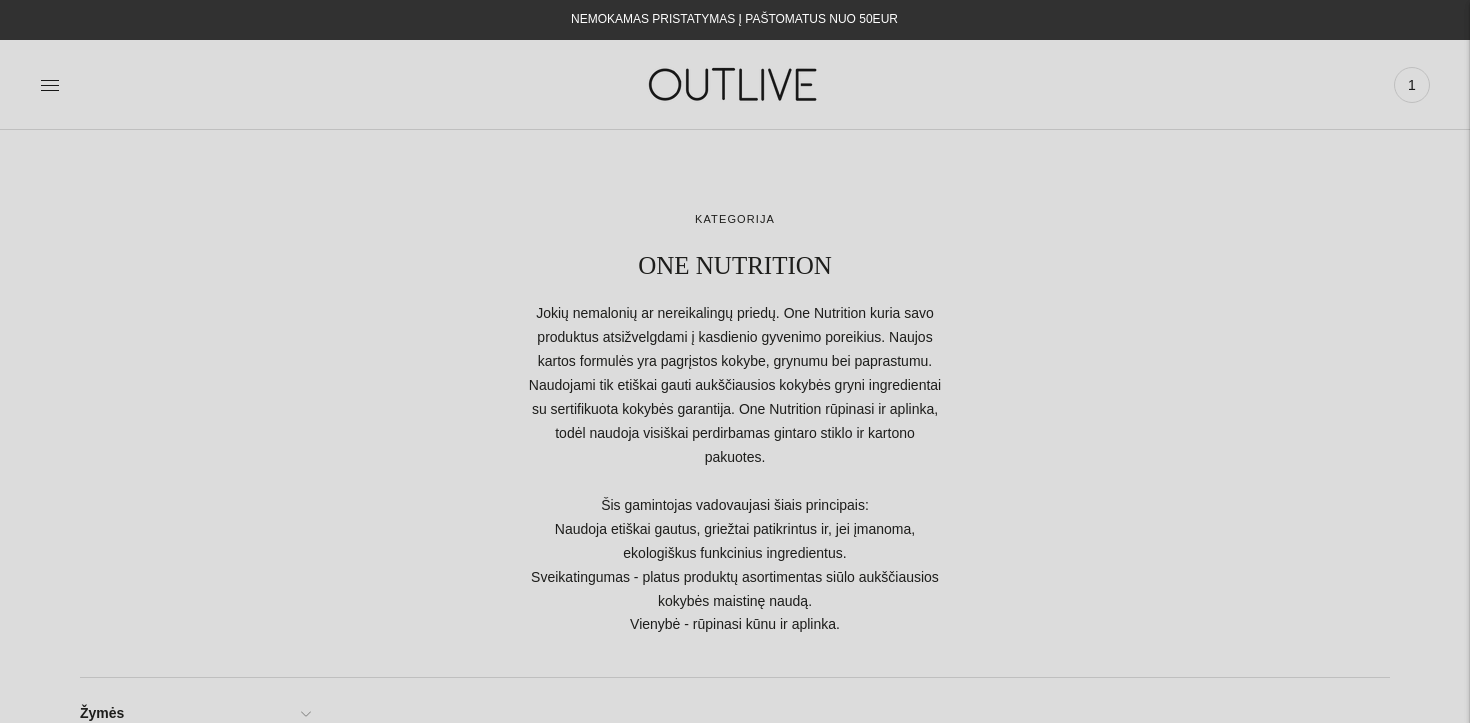scroll, scrollTop: 0, scrollLeft: 0, axis: both 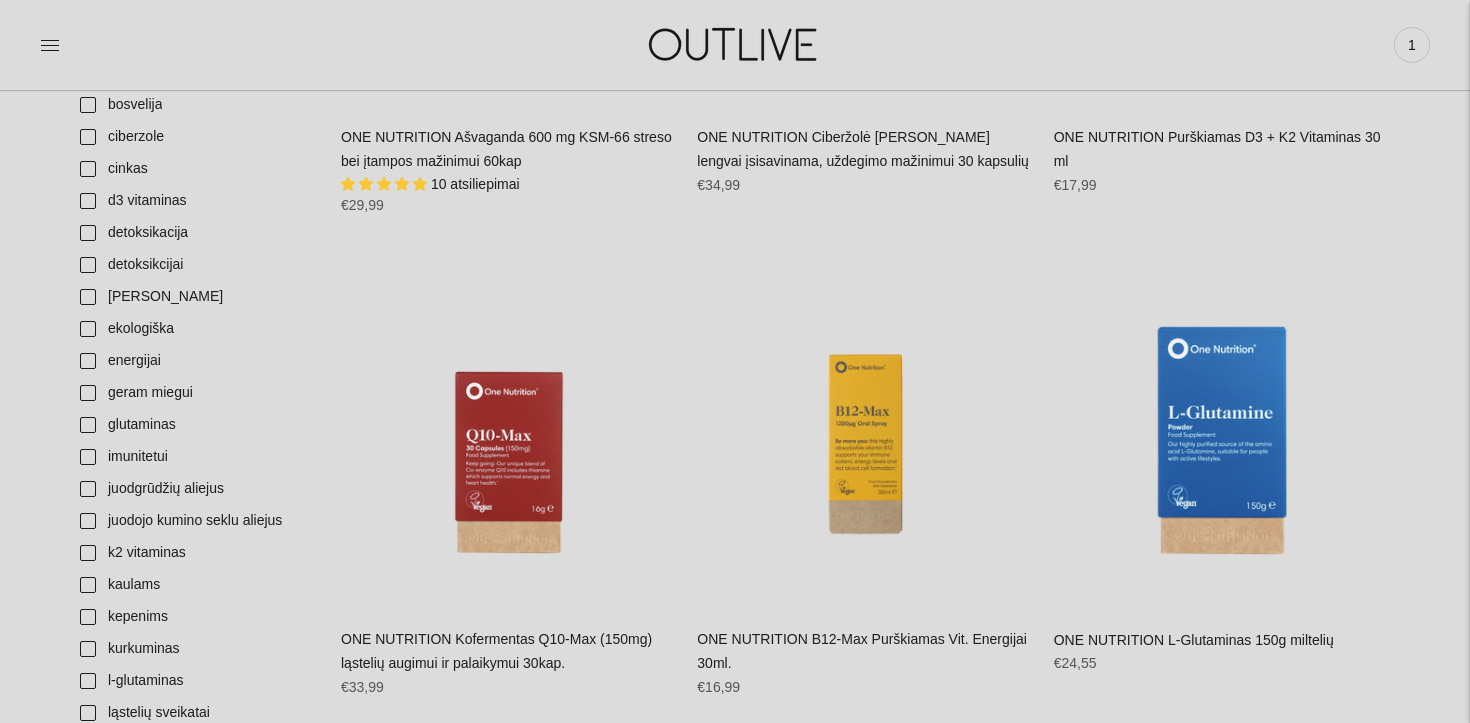 click on "ONE NUTRITION B12-Max Purškiamas Vit. Energijai 30ml." at bounding box center [862, 651] 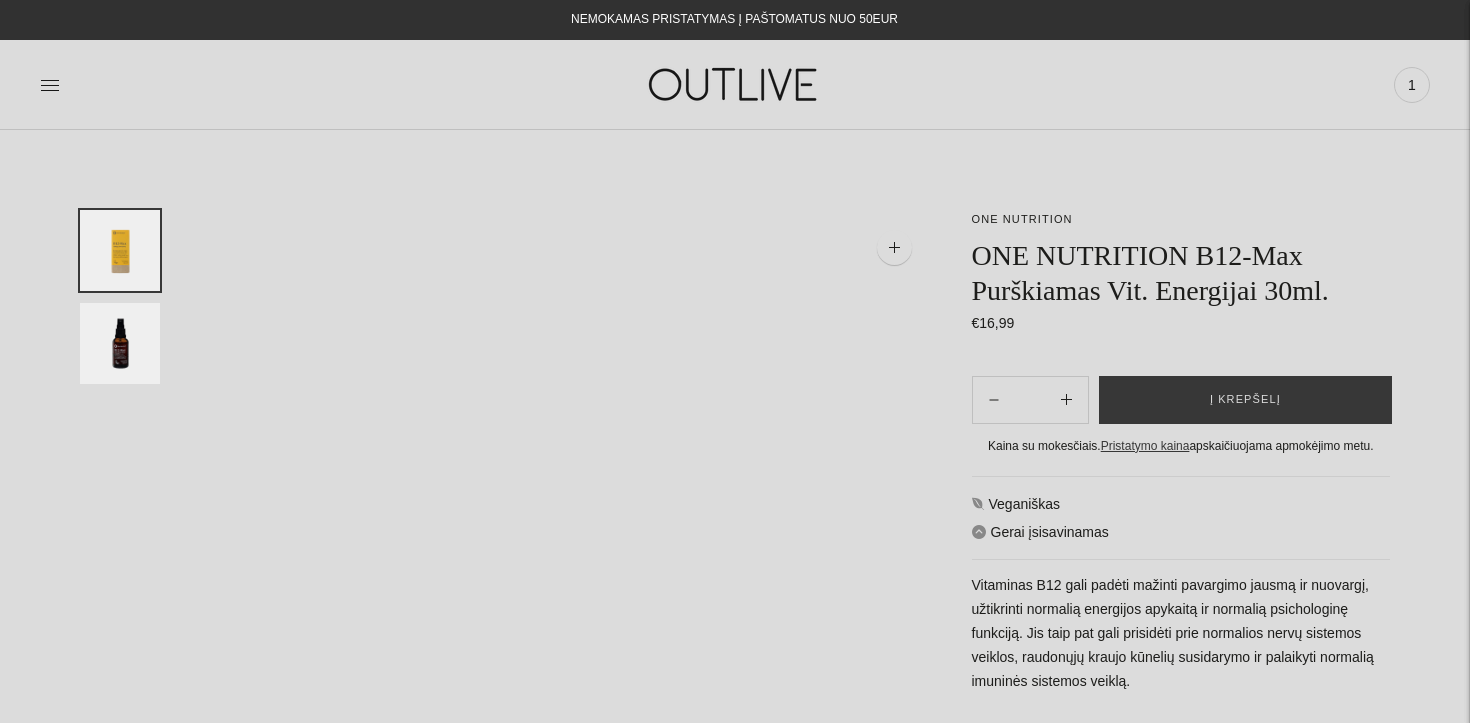 scroll, scrollTop: 0, scrollLeft: 0, axis: both 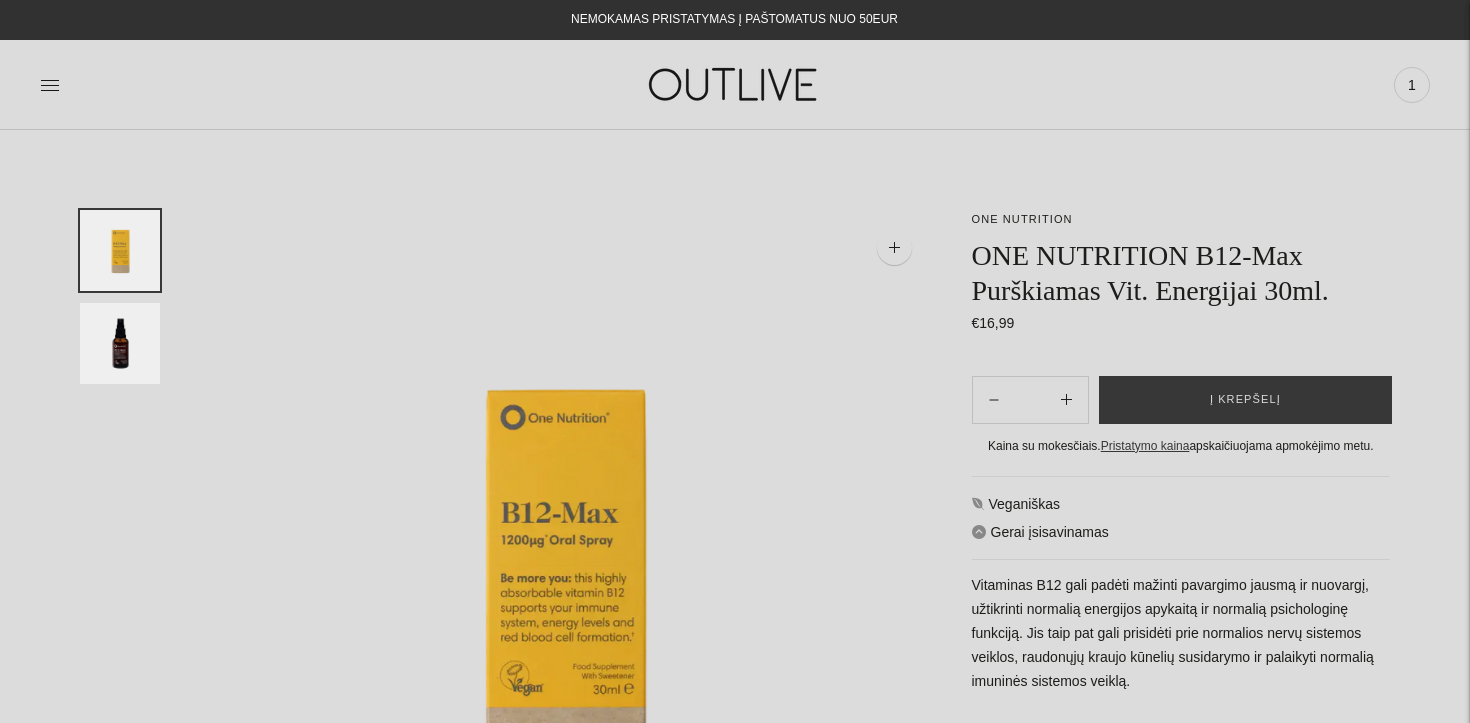 click at bounding box center [120, 343] 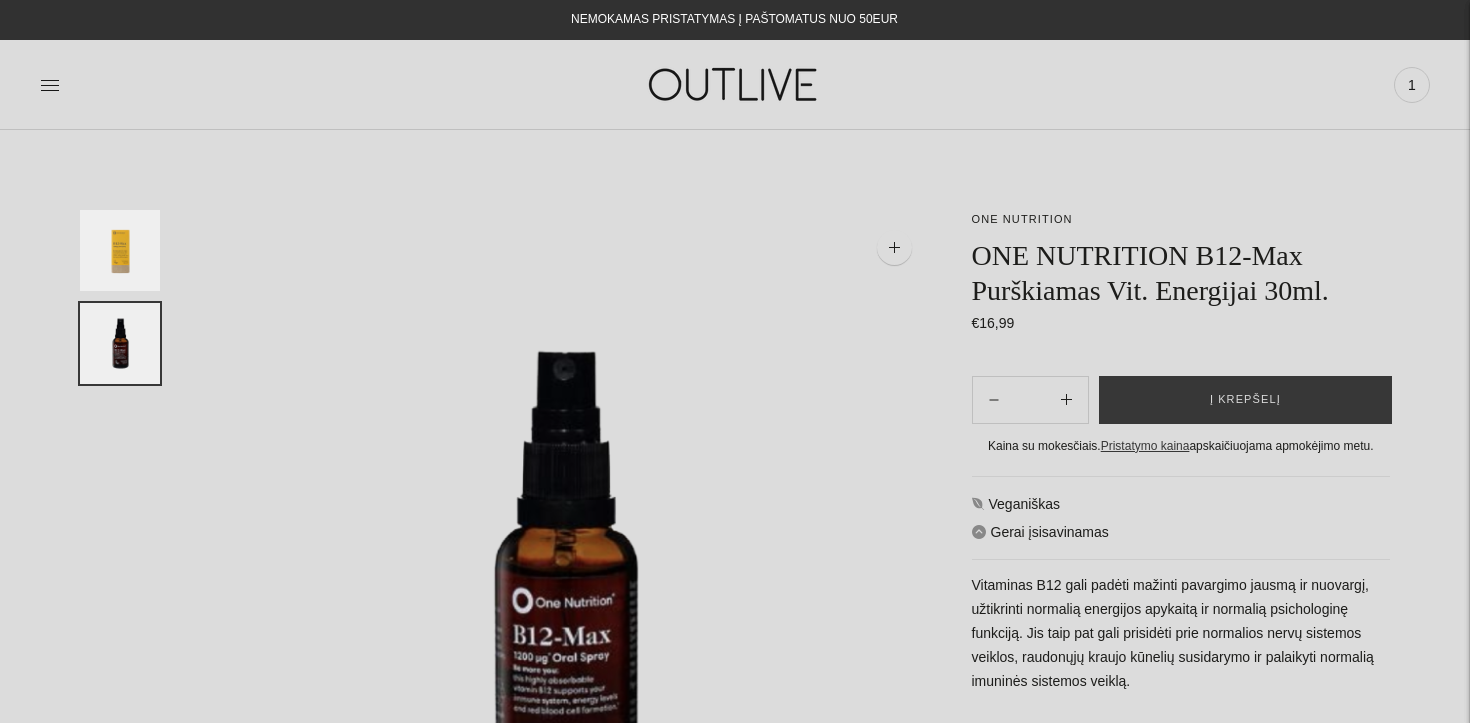 click at bounding box center (120, 250) 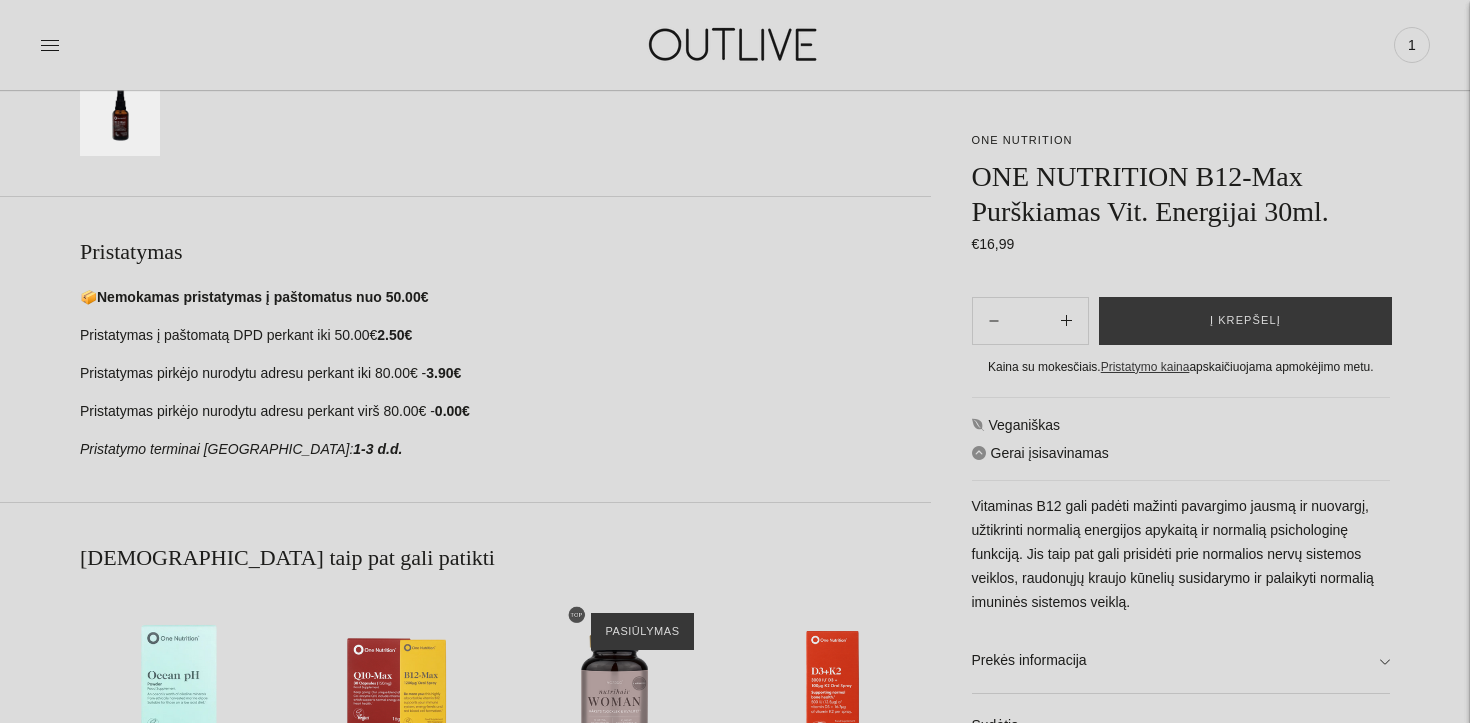 scroll, scrollTop: 850, scrollLeft: 0, axis: vertical 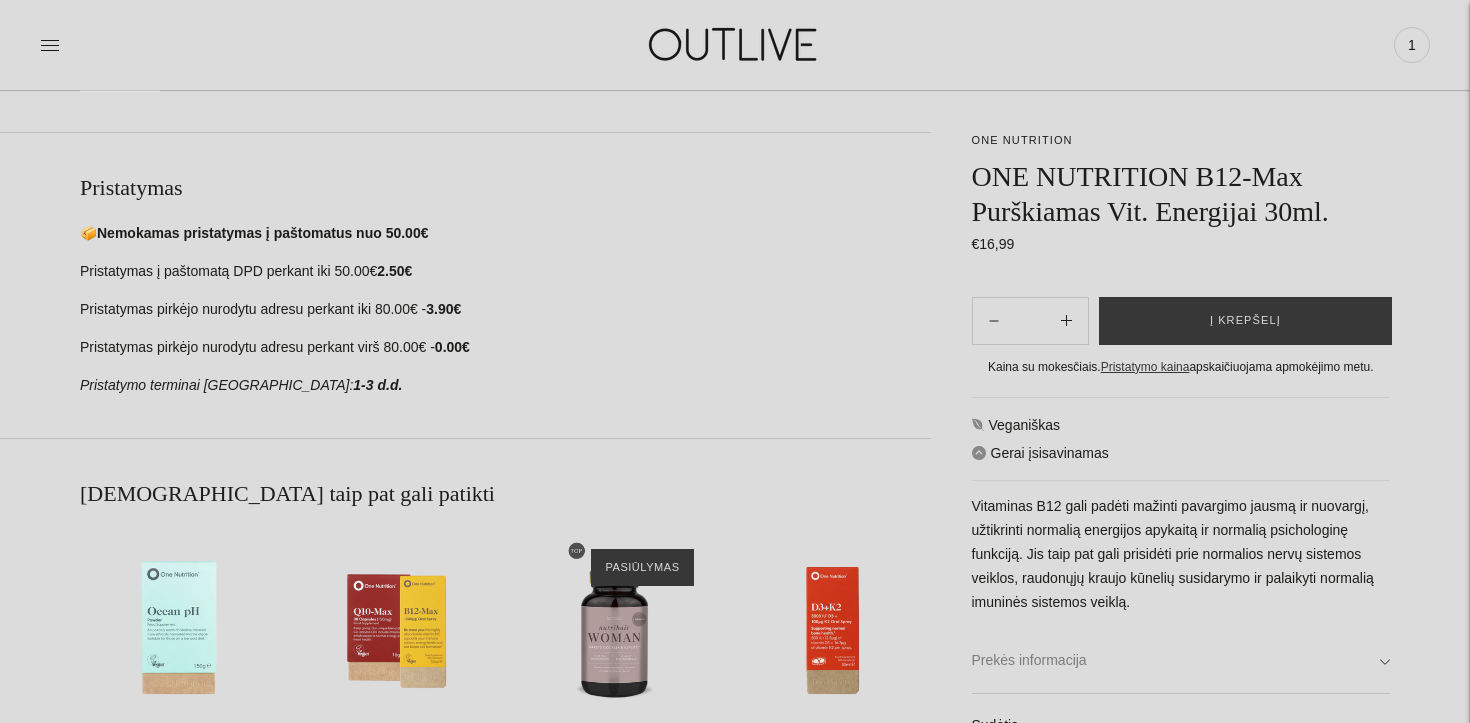 click on "Prekės informacija" at bounding box center (1181, 661) 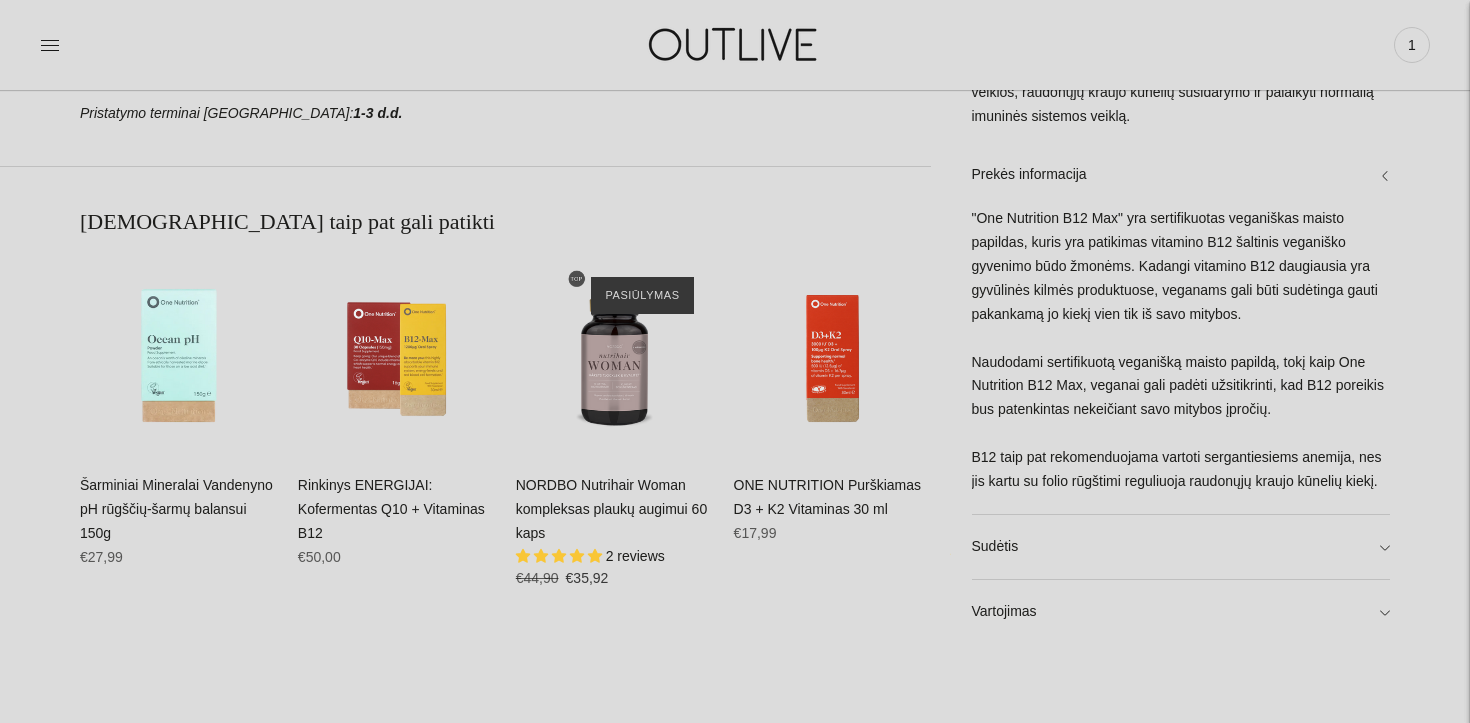 scroll, scrollTop: 1124, scrollLeft: 0, axis: vertical 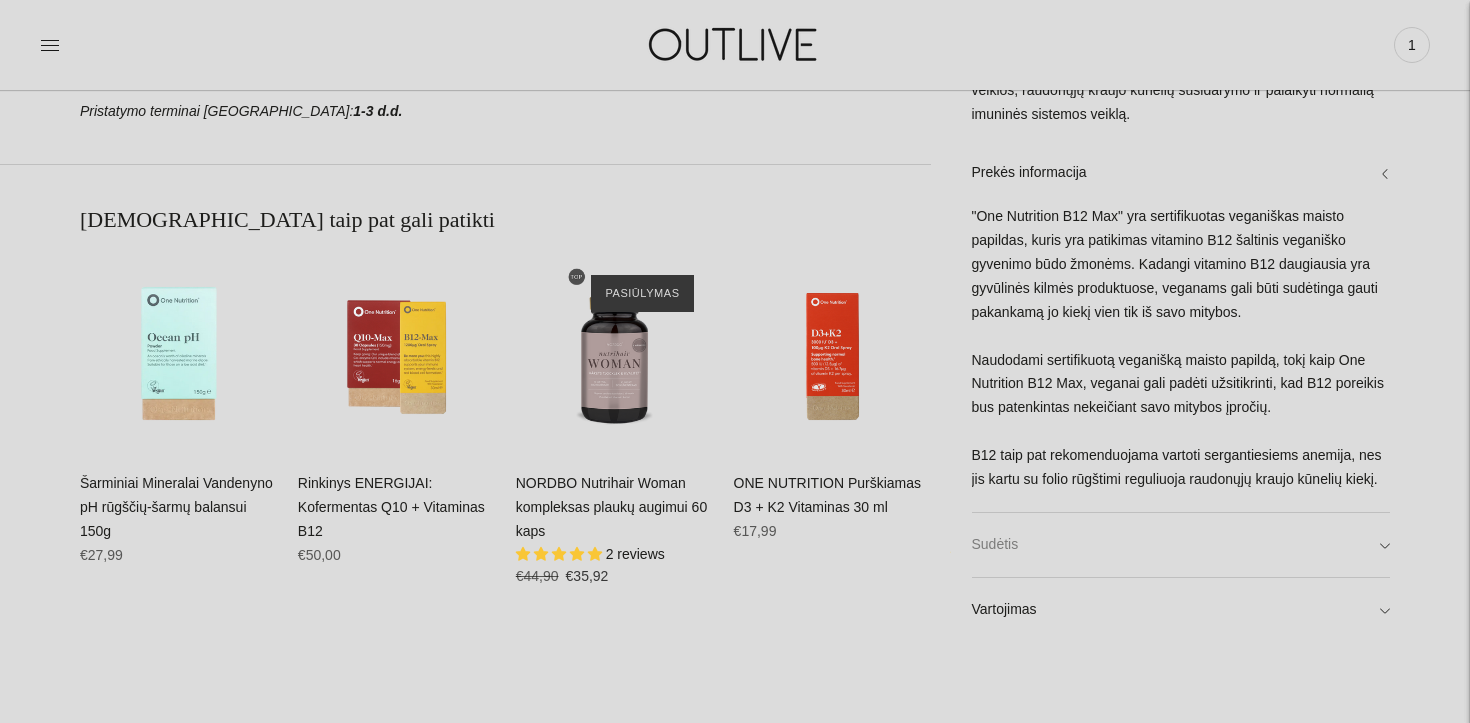 click on "Sudėtis" at bounding box center [1181, 545] 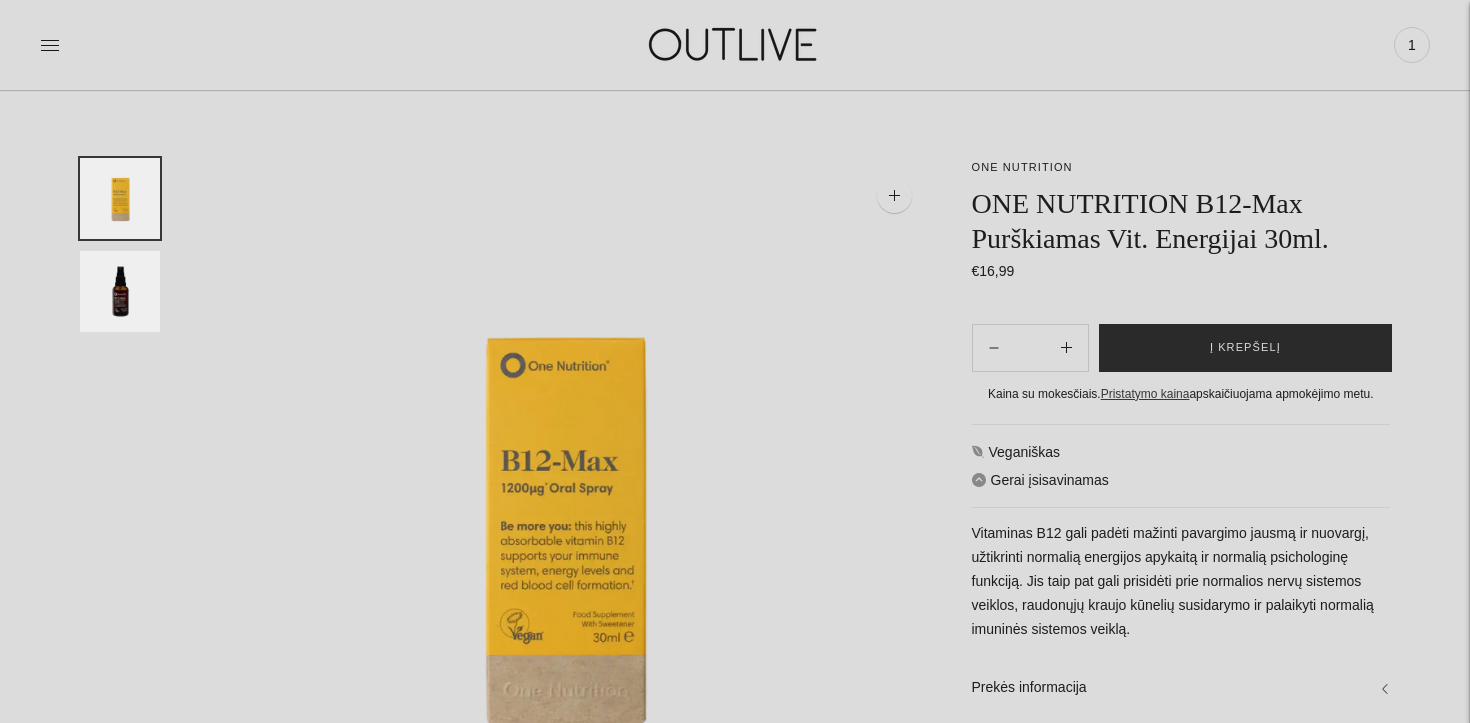 scroll, scrollTop: 53, scrollLeft: 0, axis: vertical 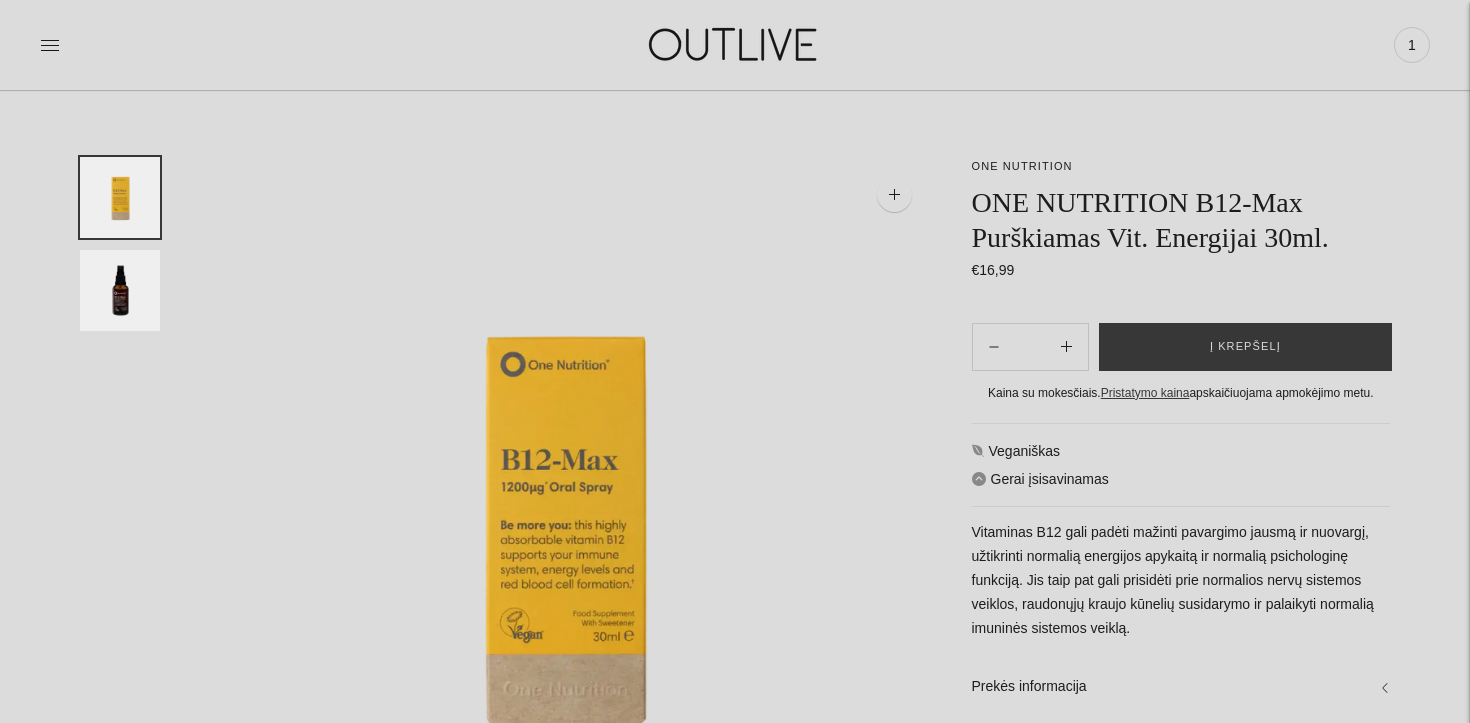 click at bounding box center [50, 45] 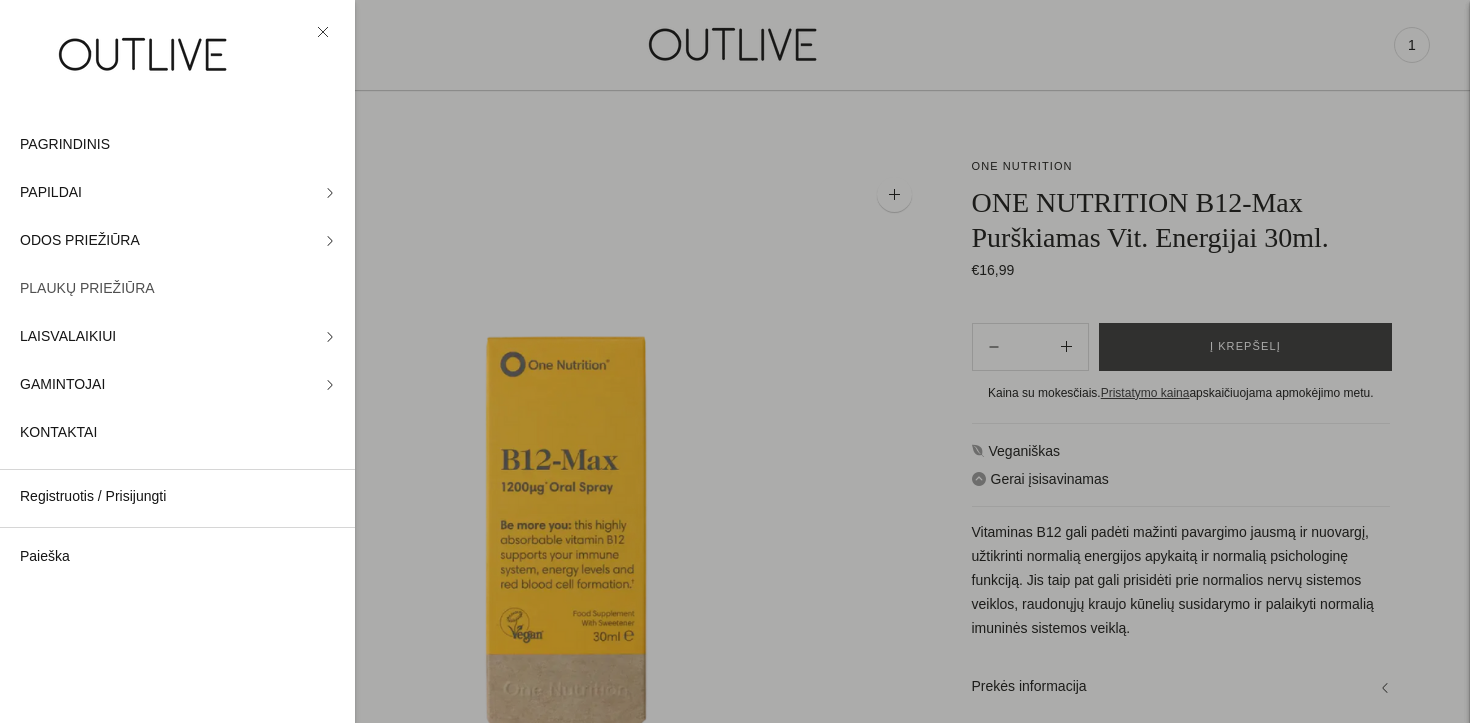click on "PLAUKŲ PRIEŽIŪRA" at bounding box center [87, 289] 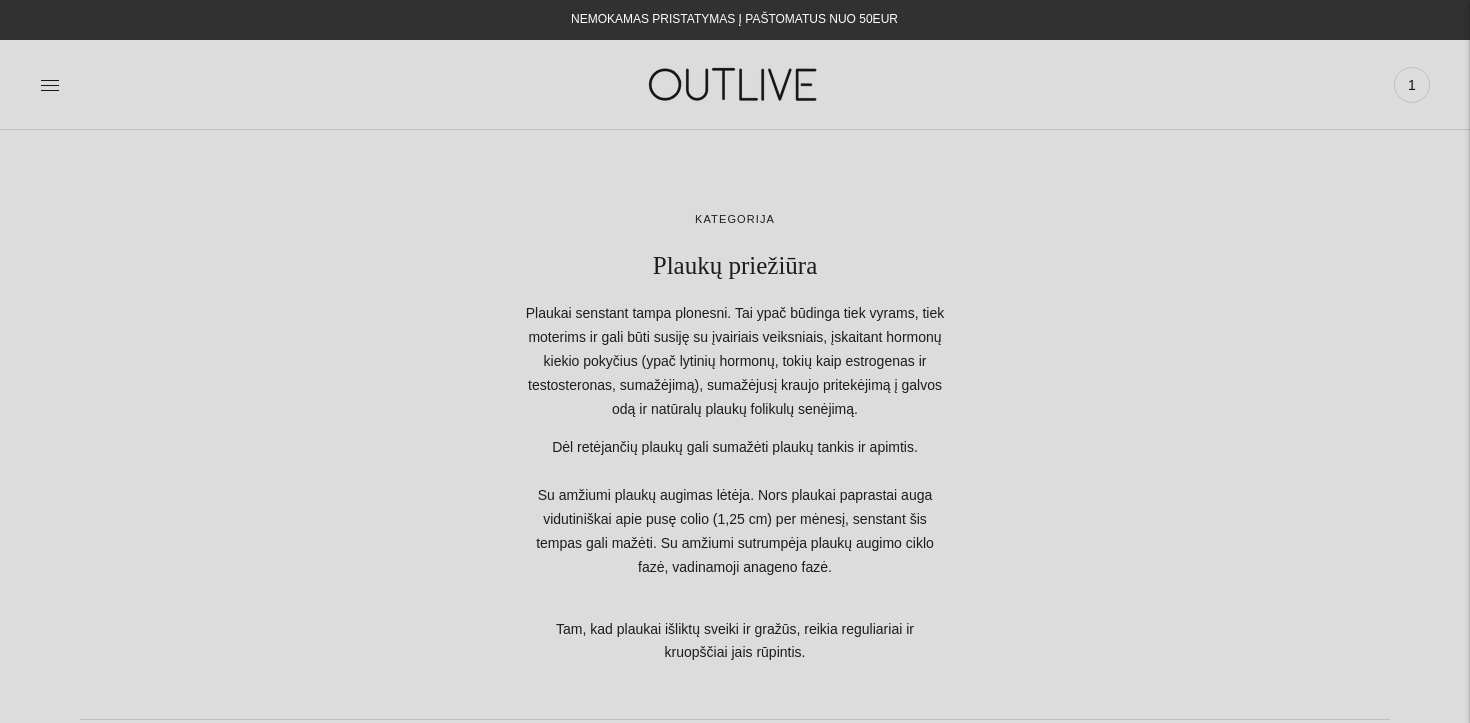 scroll, scrollTop: 0, scrollLeft: 0, axis: both 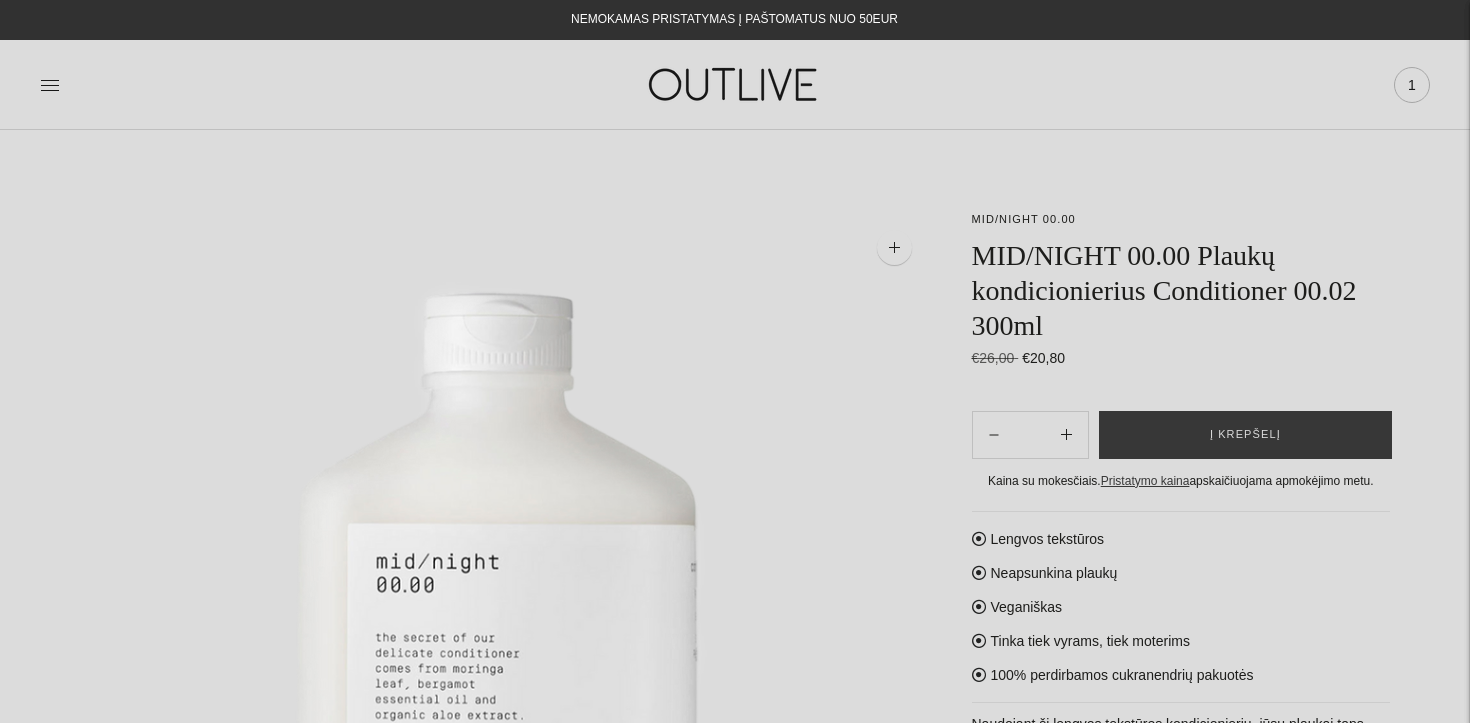 click on "1" at bounding box center [1412, 85] 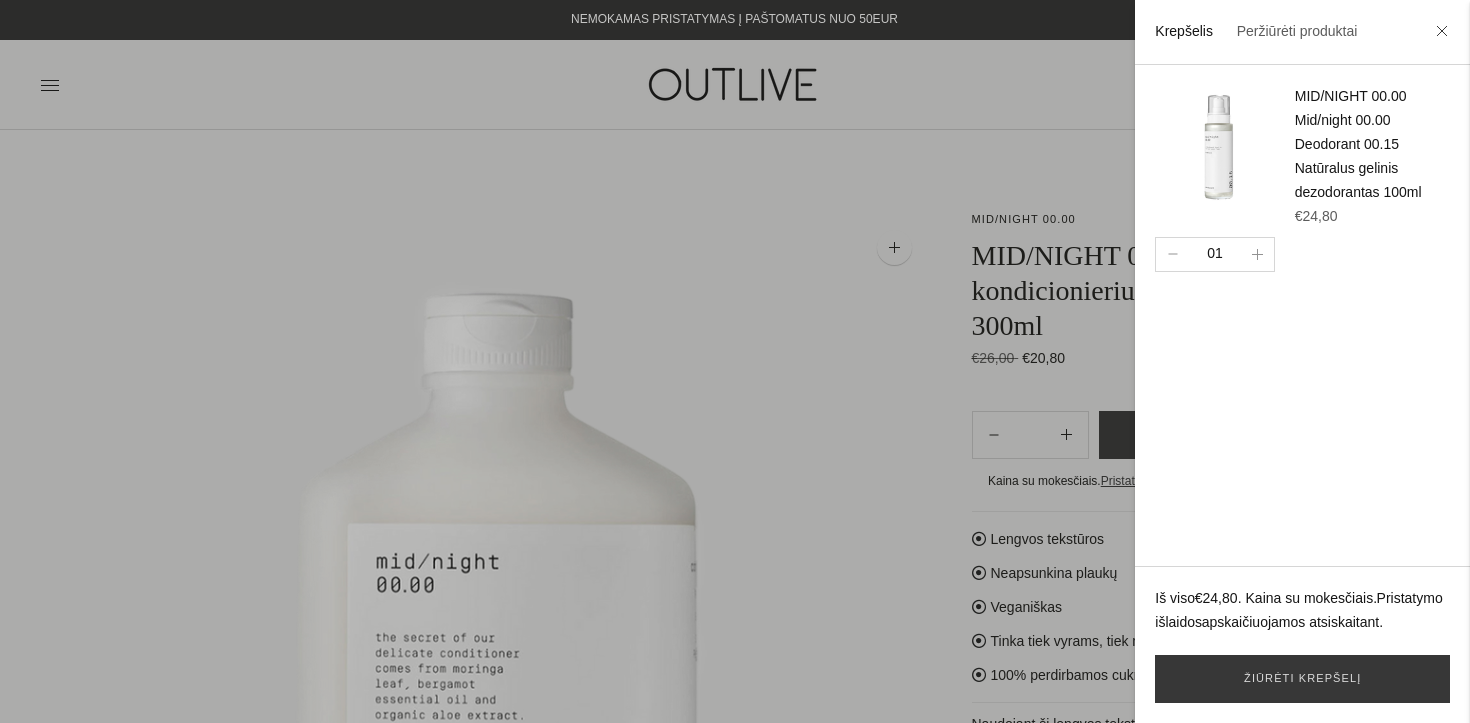 click on "MID/NIGHT 00.00 Mid/night 00.00 Deodorant 00.15 Natūralus gelinis dezodorantas 100ml" at bounding box center [1358, 144] 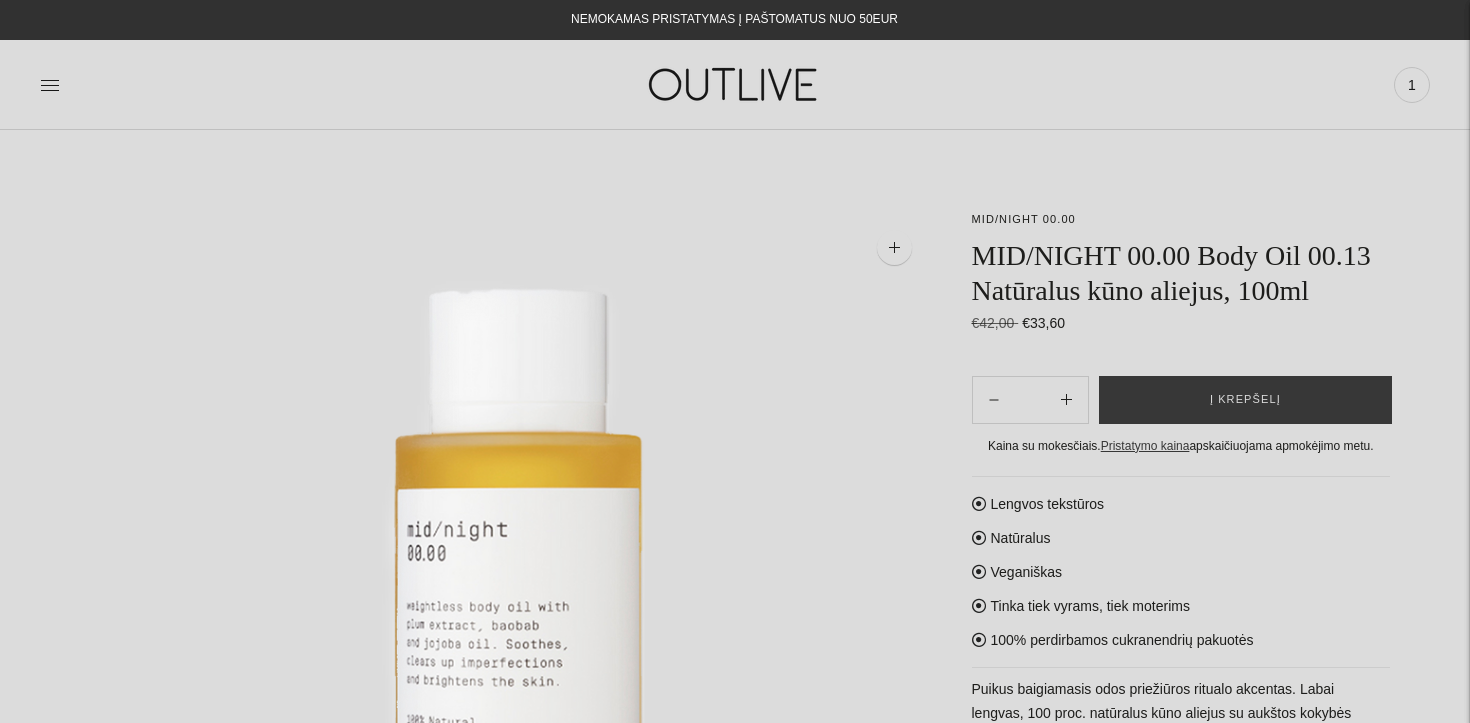 scroll, scrollTop: 0, scrollLeft: 0, axis: both 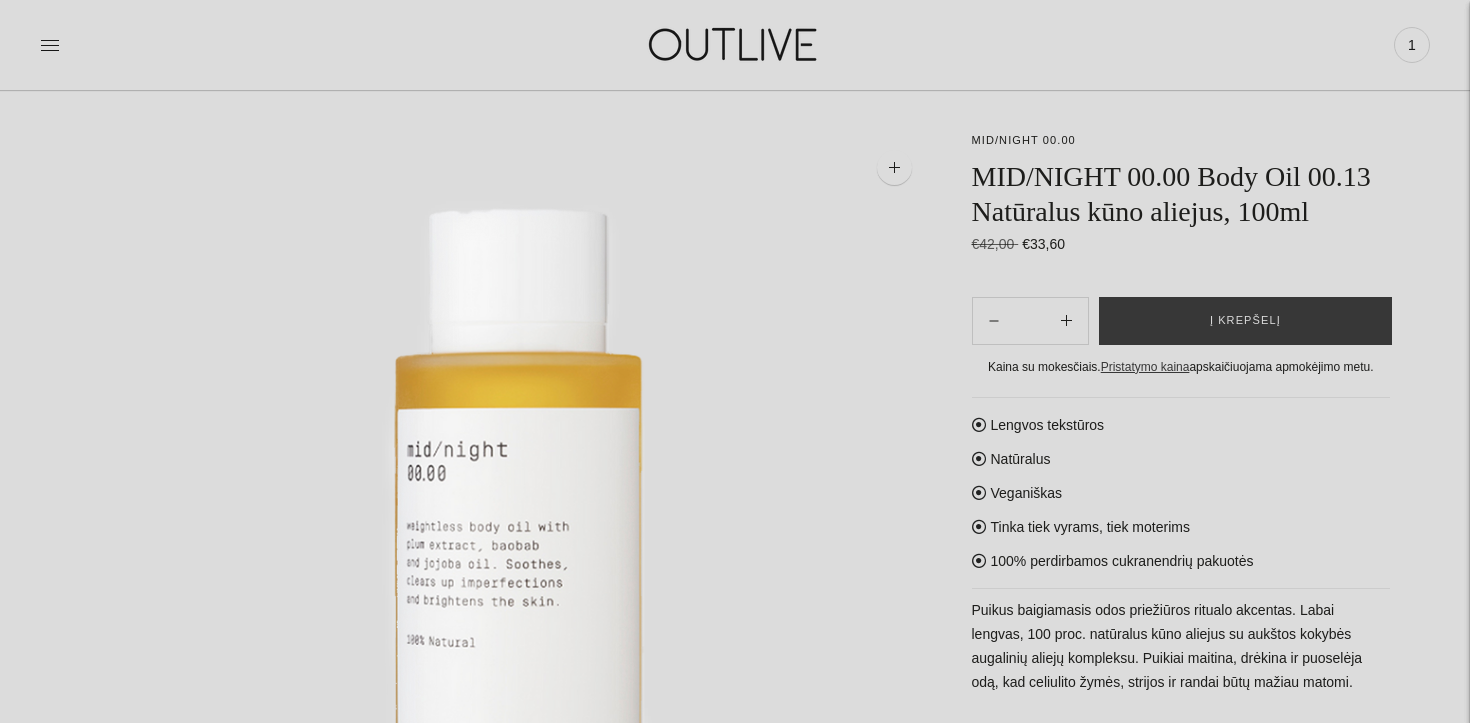click on "1" at bounding box center (1412, 45) 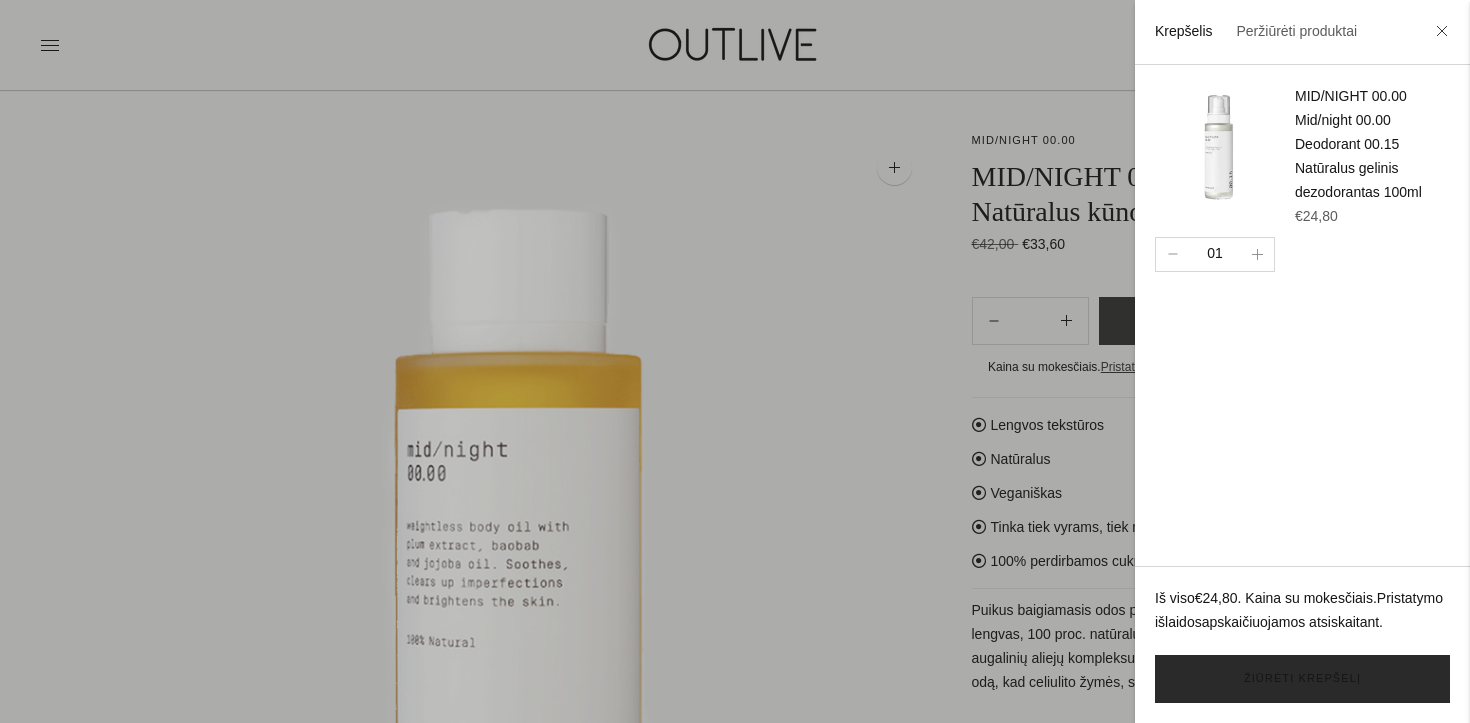 click on "Žiūrėti krepšelį" at bounding box center [1302, 679] 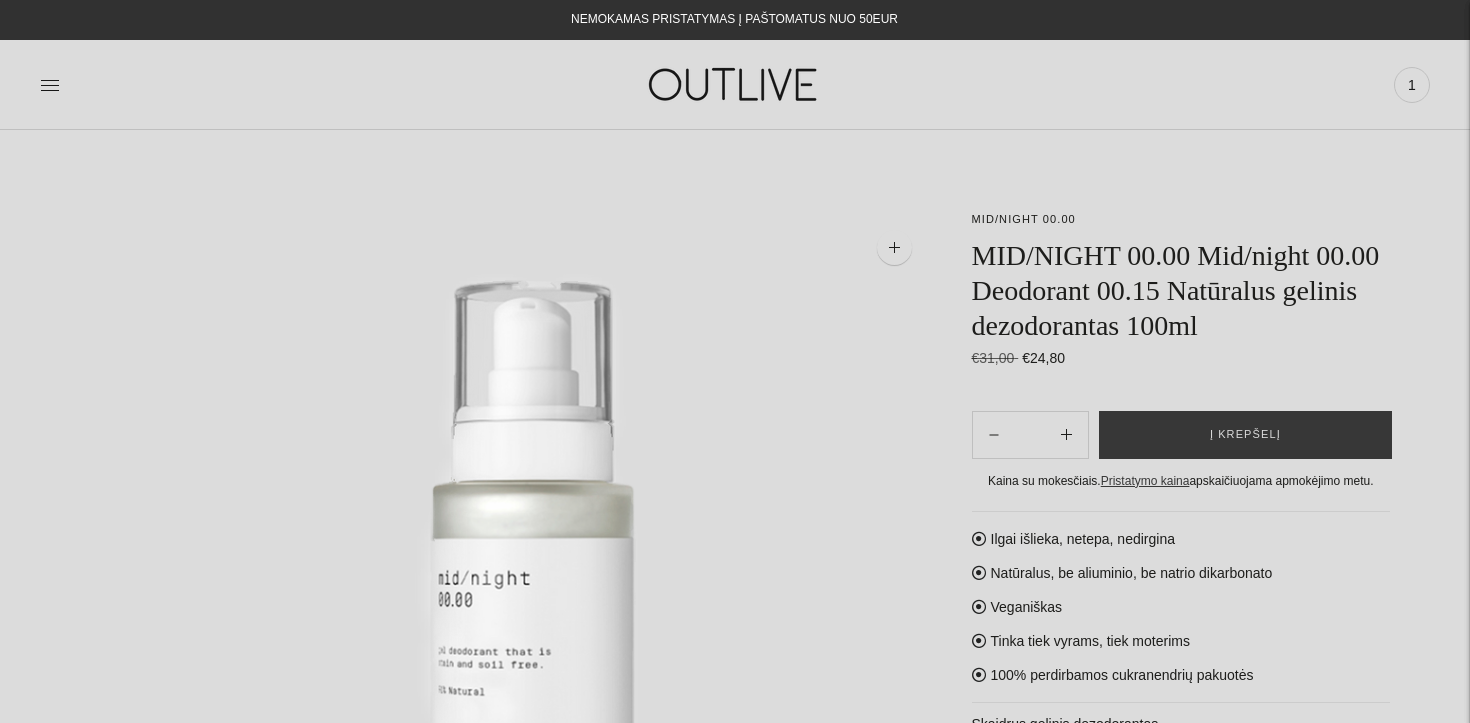 scroll, scrollTop: 0, scrollLeft: 0, axis: both 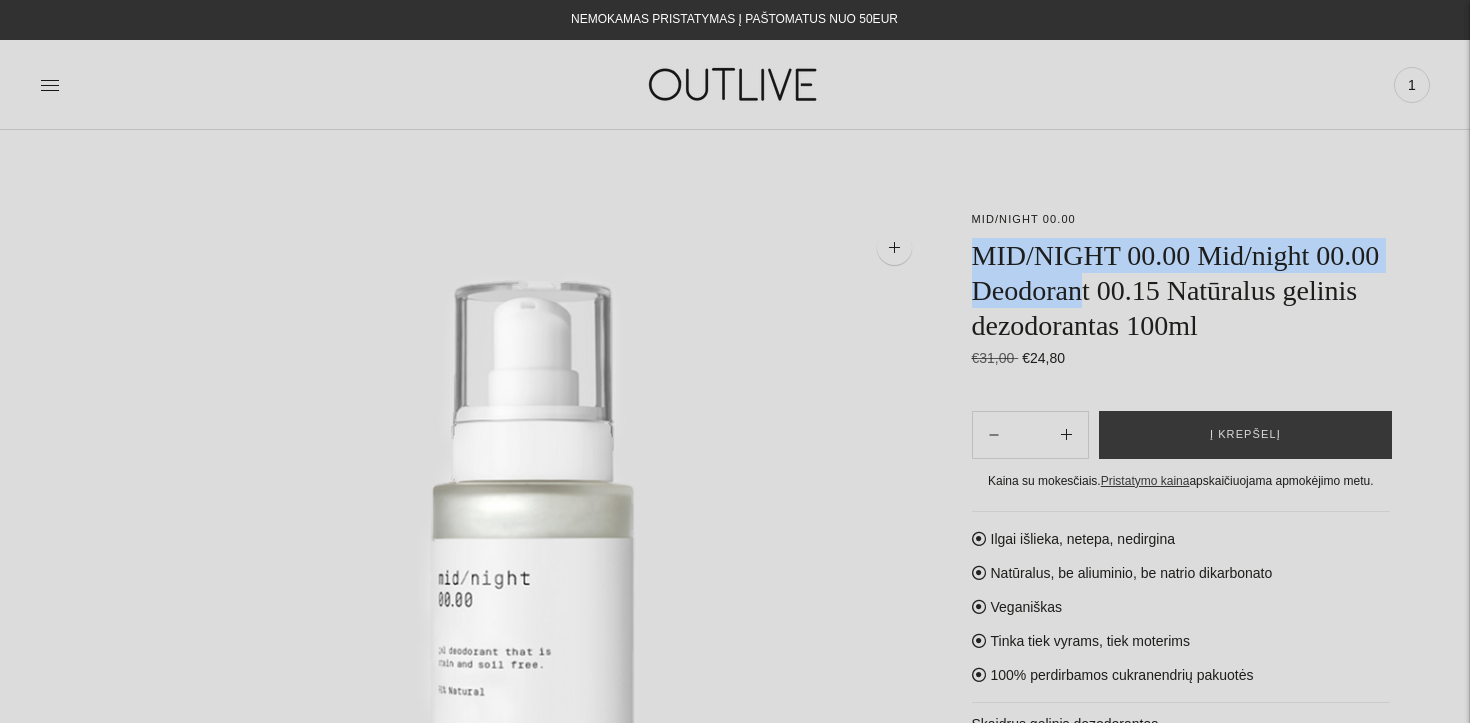 drag, startPoint x: 972, startPoint y: 256, endPoint x: 1171, endPoint y: 292, distance: 202.23007 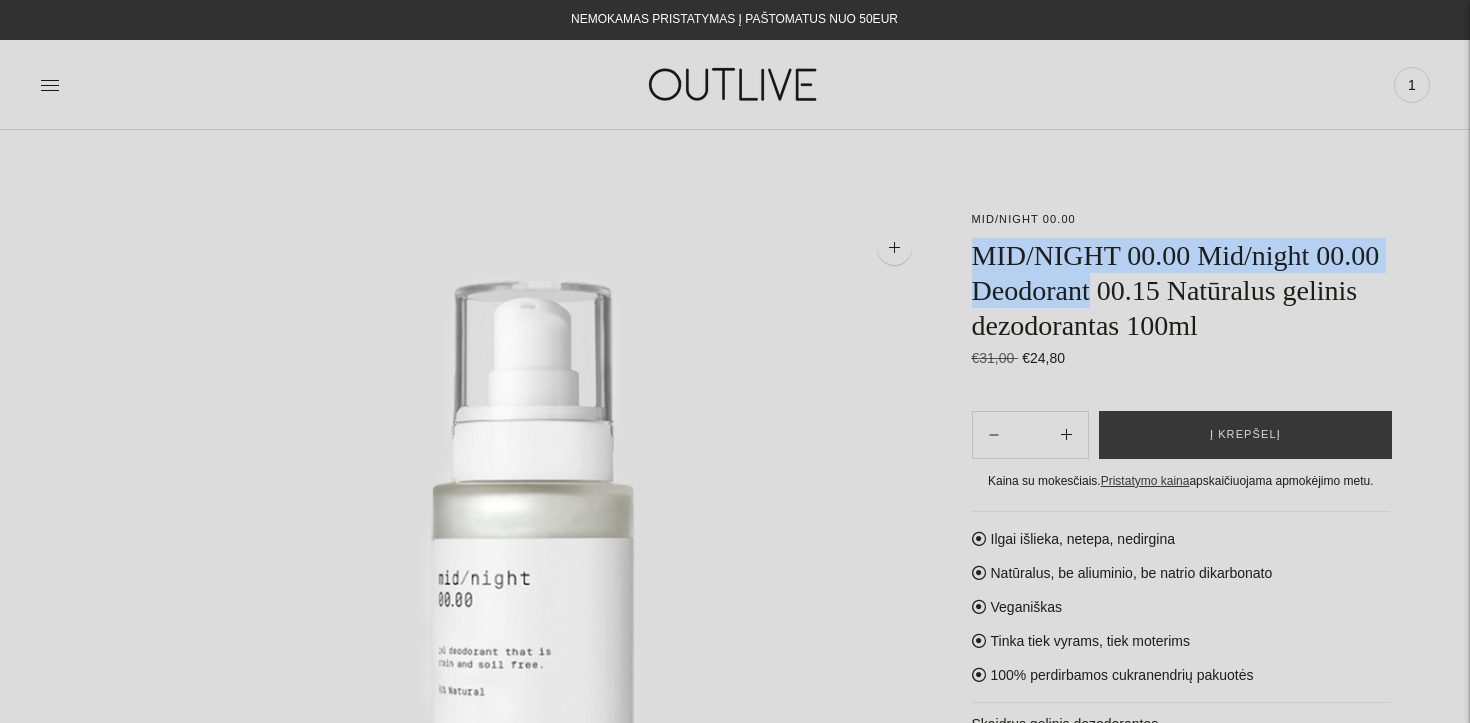 drag, startPoint x: 1184, startPoint y: 293, endPoint x: 968, endPoint y: 239, distance: 222.6477 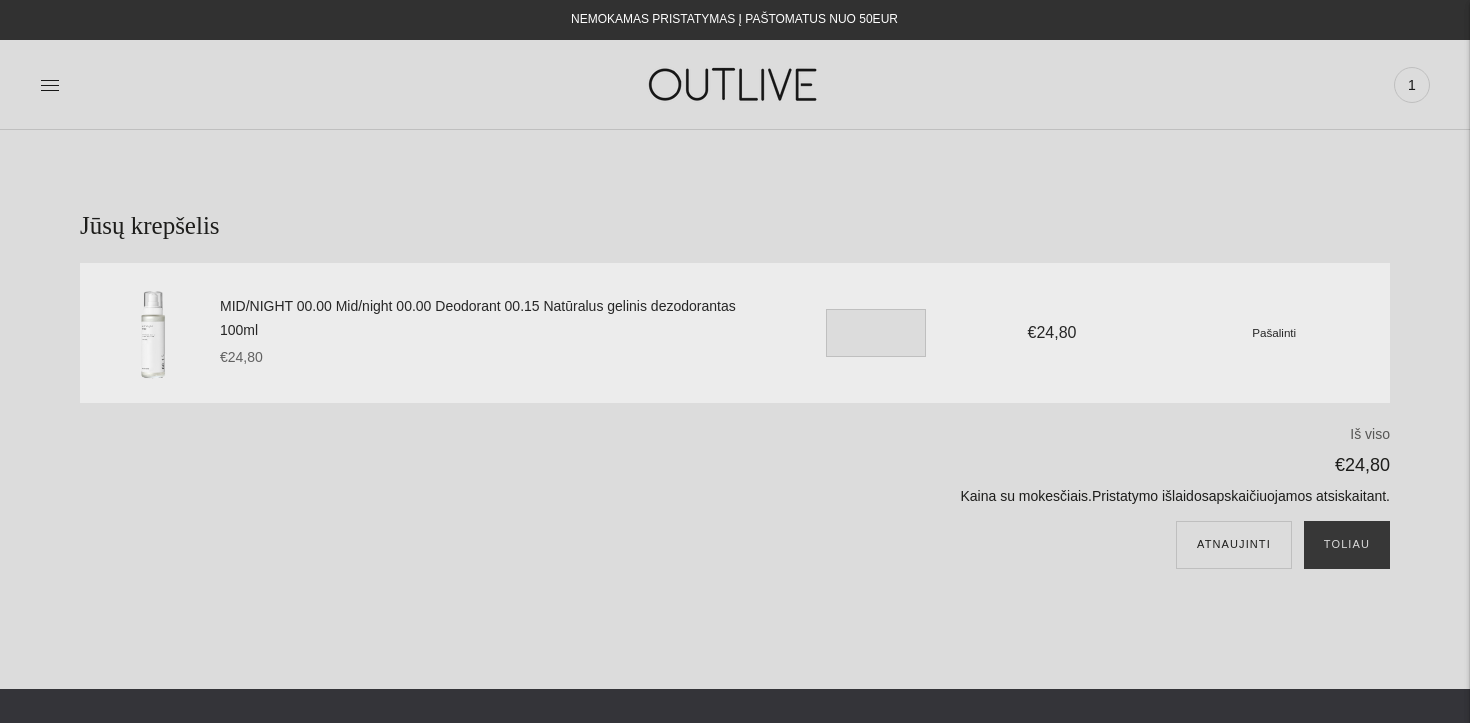 scroll, scrollTop: 0, scrollLeft: 0, axis: both 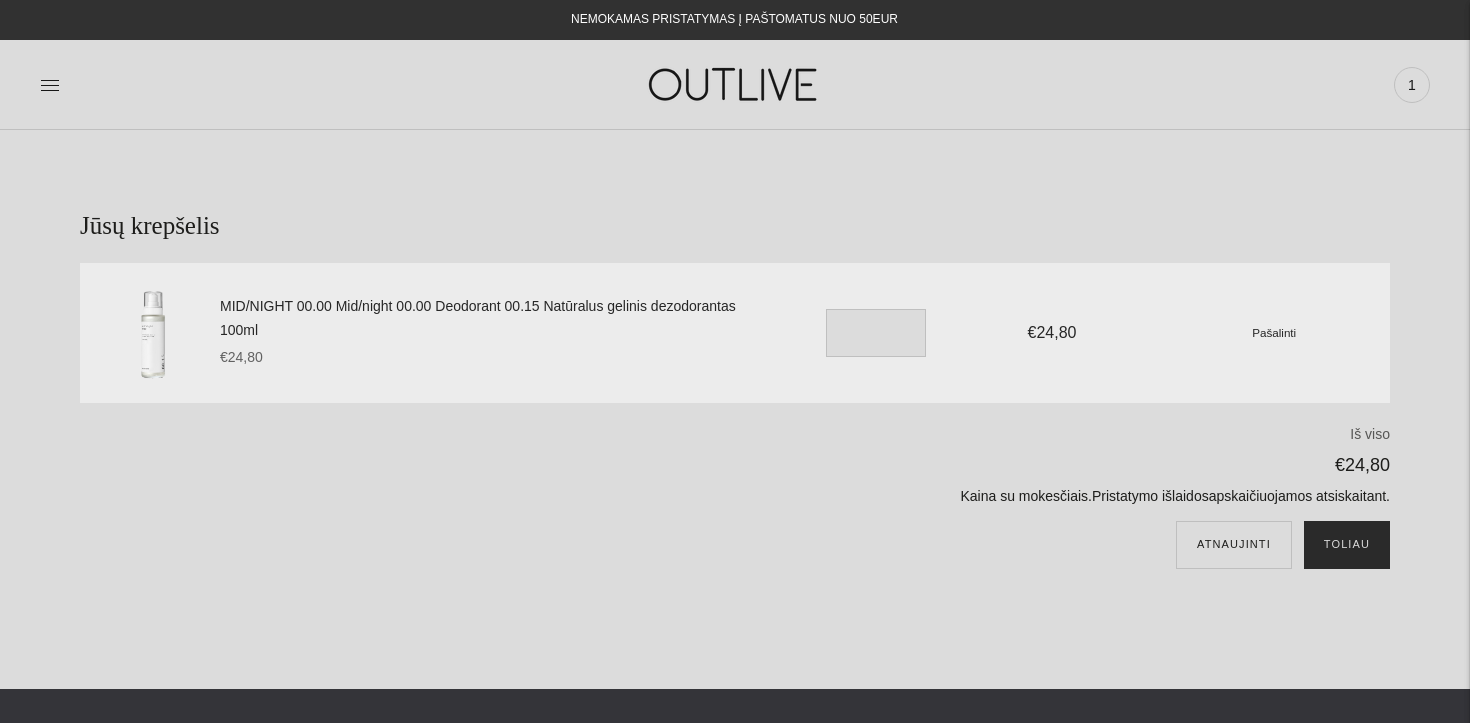 click on "Toliau" at bounding box center [1347, 545] 